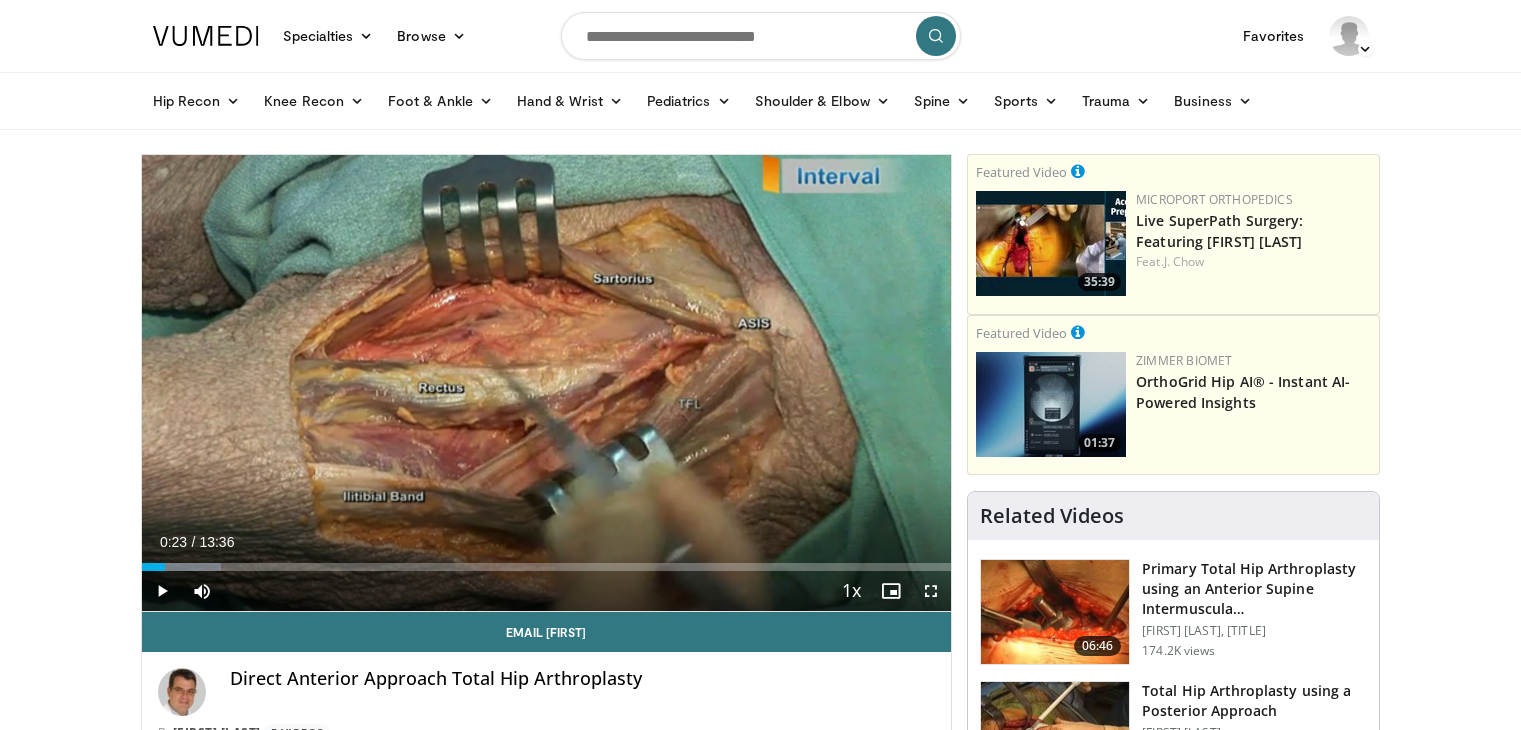 scroll, scrollTop: 0, scrollLeft: 0, axis: both 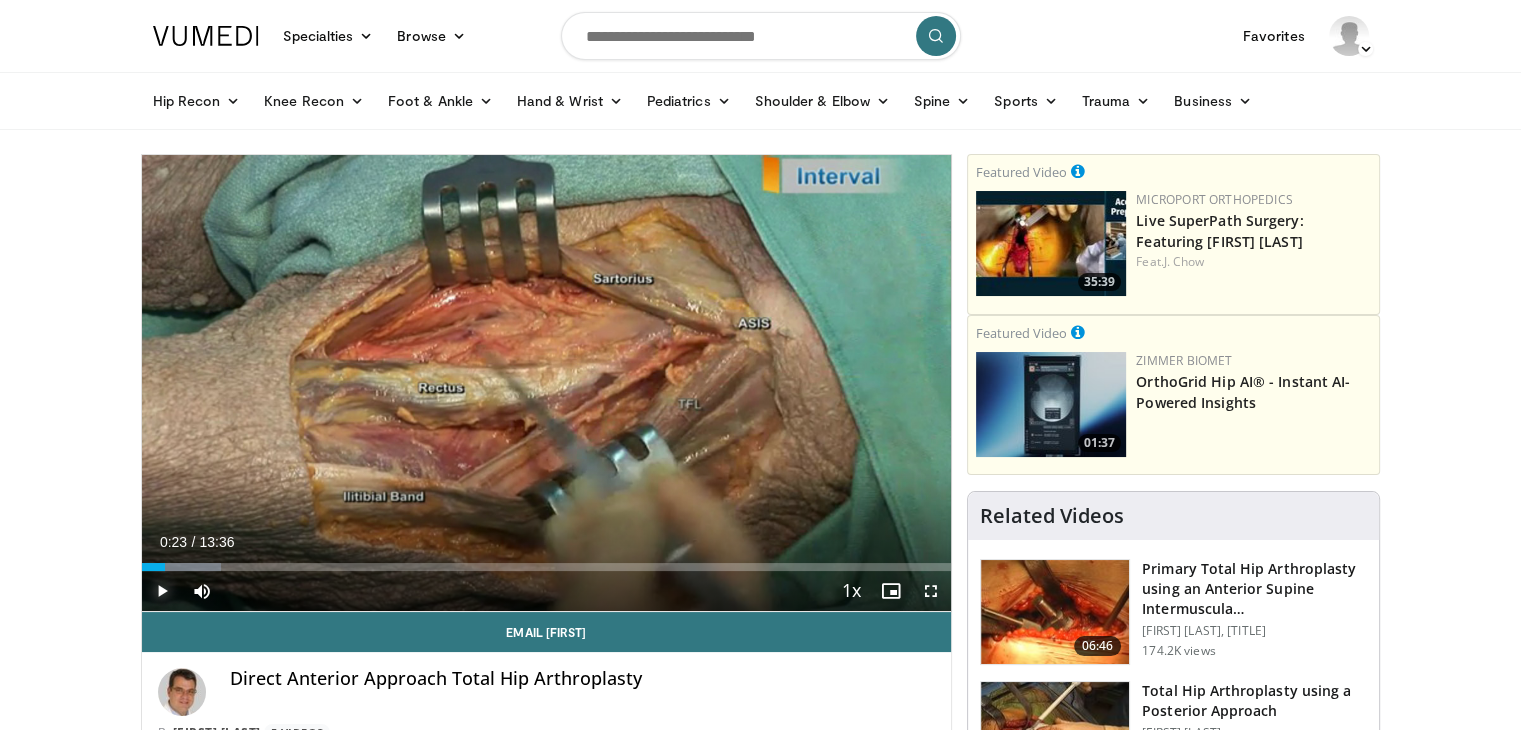 click at bounding box center [162, 591] 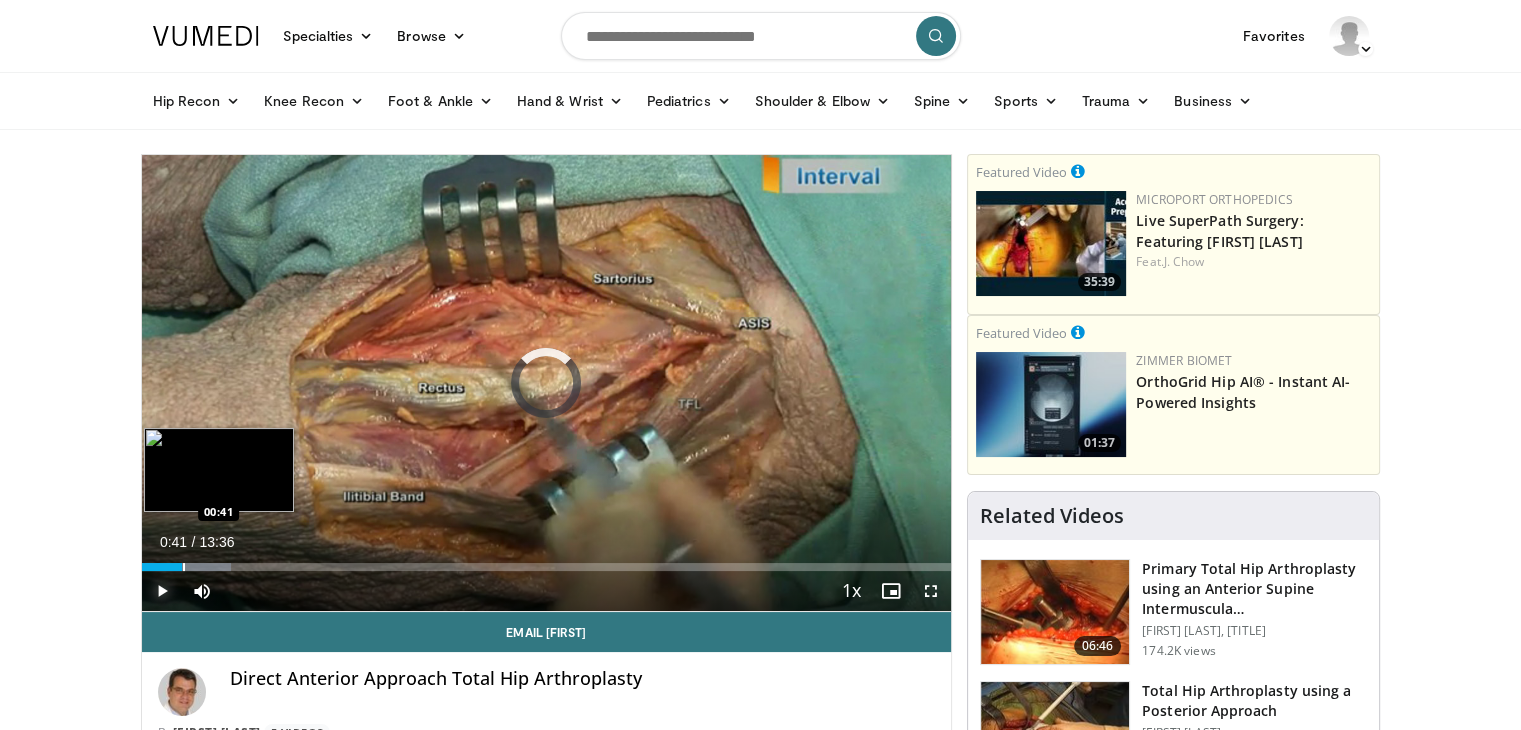 click at bounding box center [184, 567] 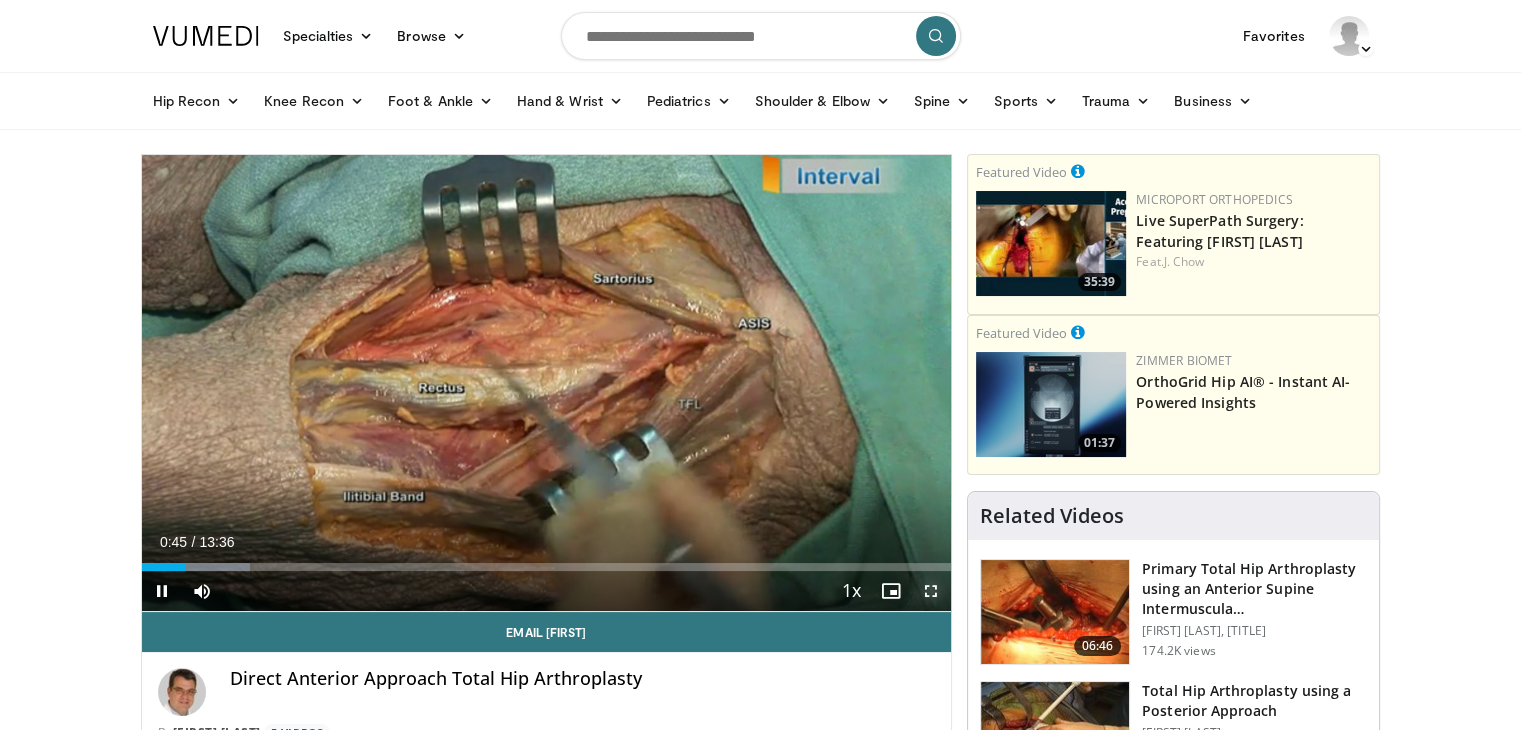click at bounding box center [931, 591] 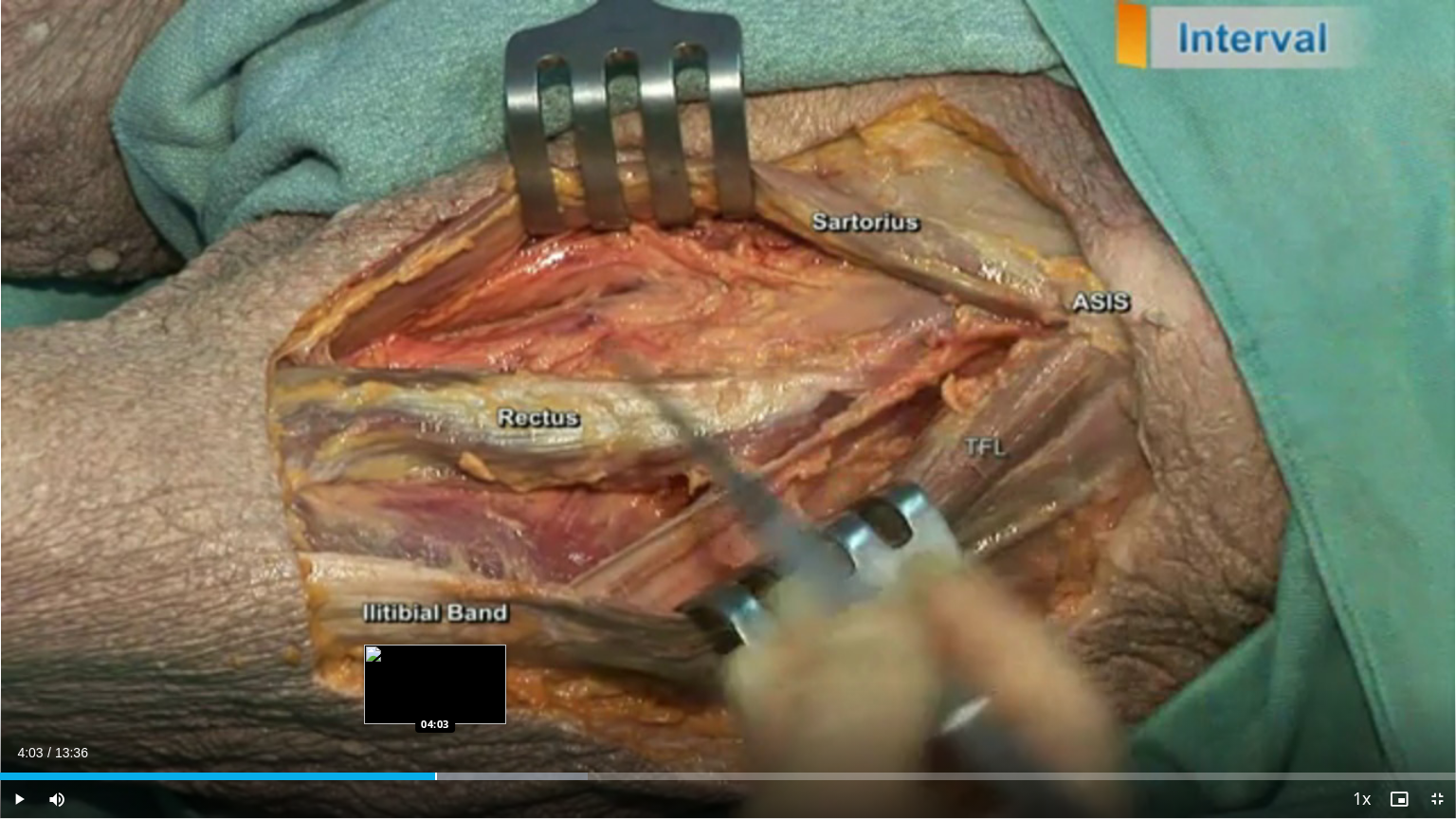 click on "Loaded :  40.38% 04:03 04:03" at bounding box center (728, 771) 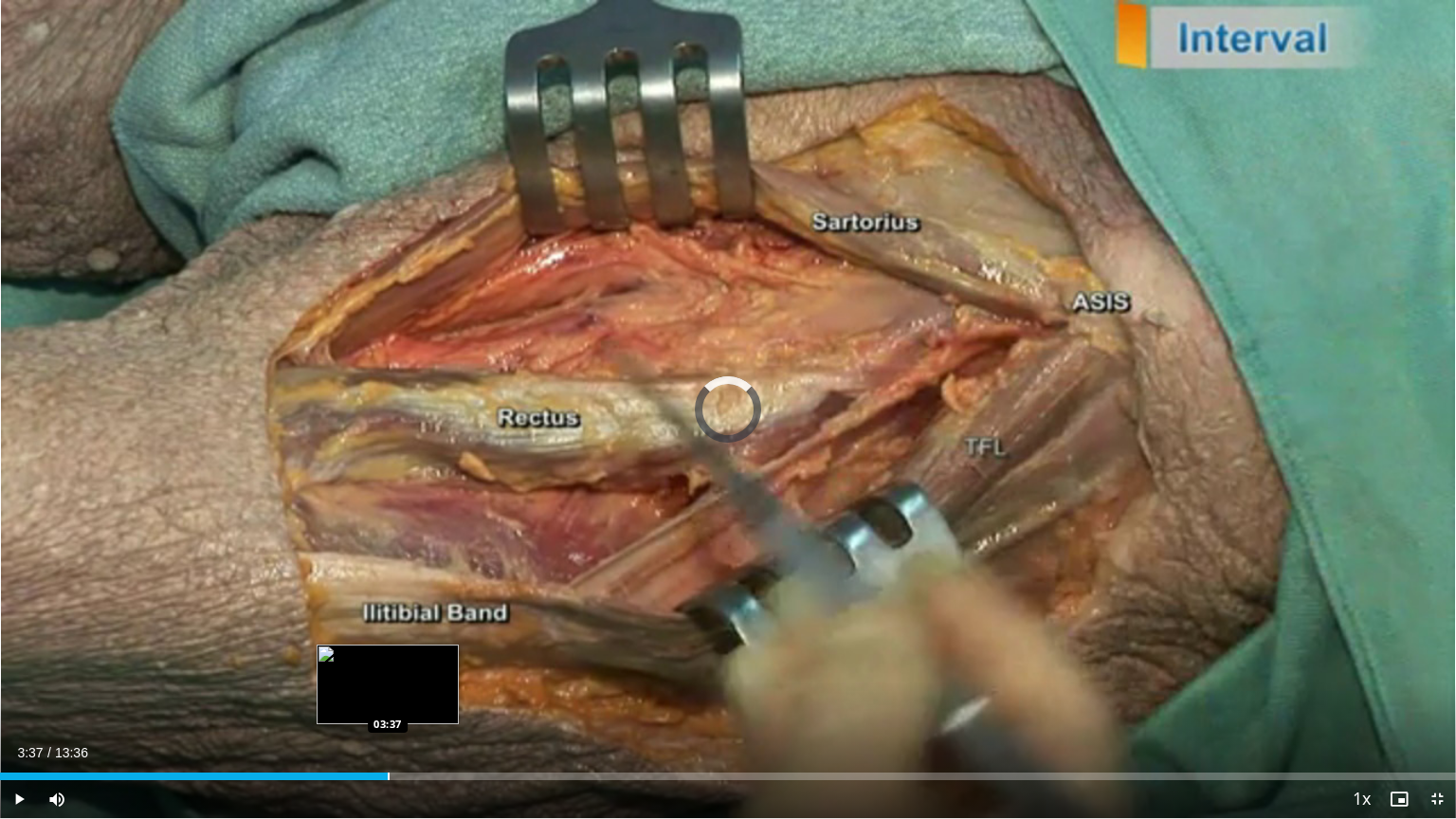 click at bounding box center [389, 776] 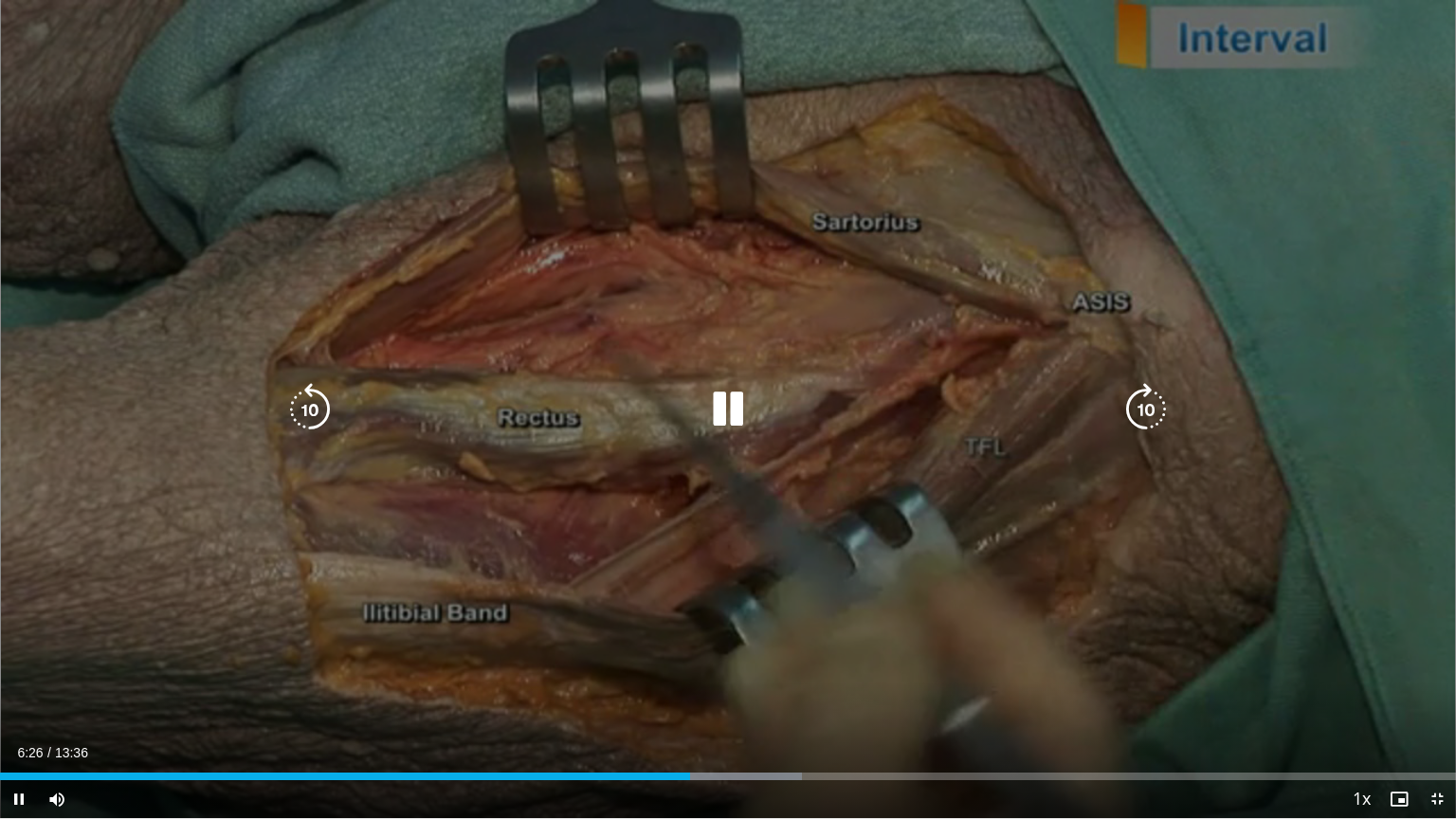 click at bounding box center [728, 410] 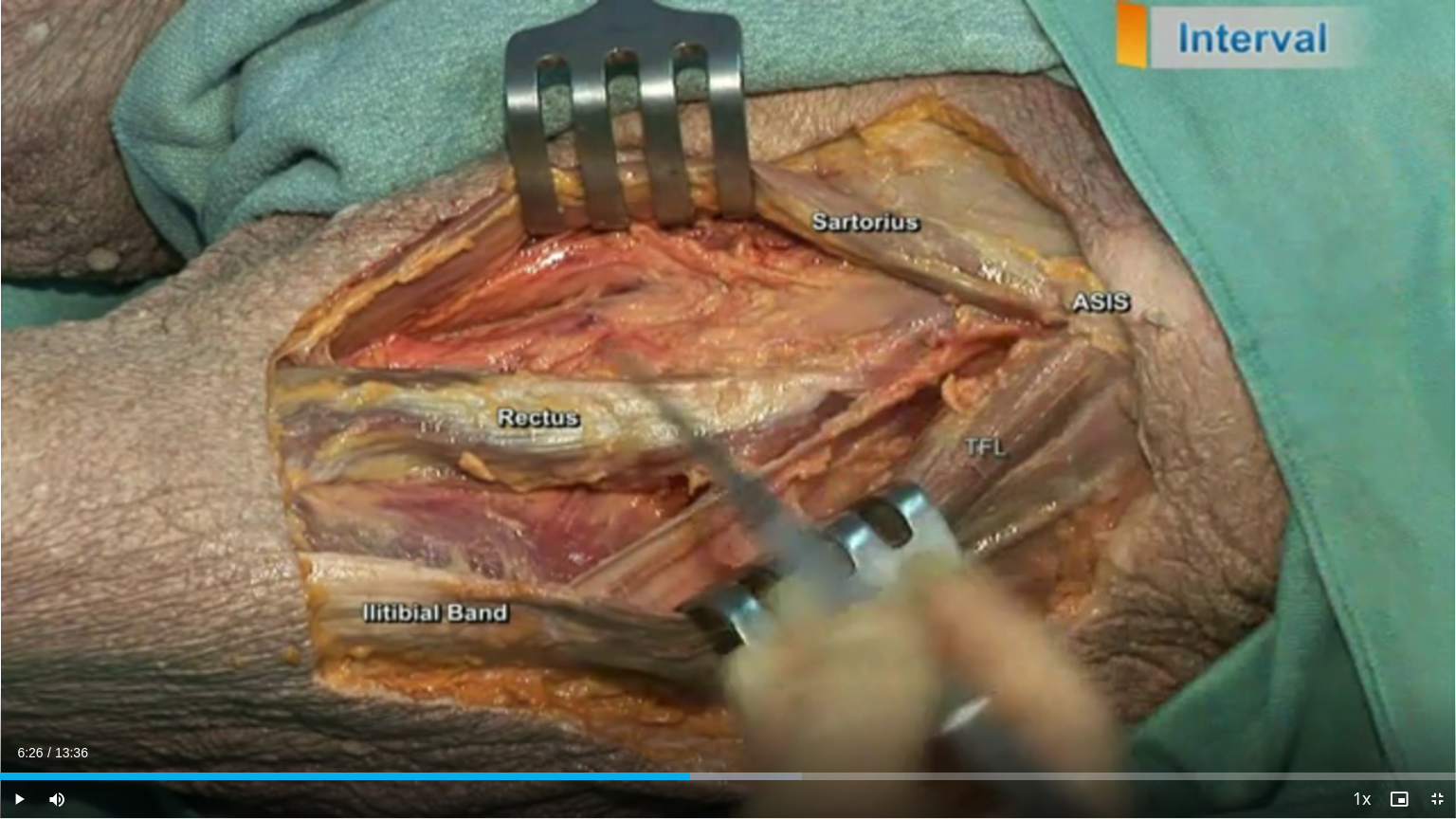 click on "[TIME]
Tap to unmute" at bounding box center (728, 409) 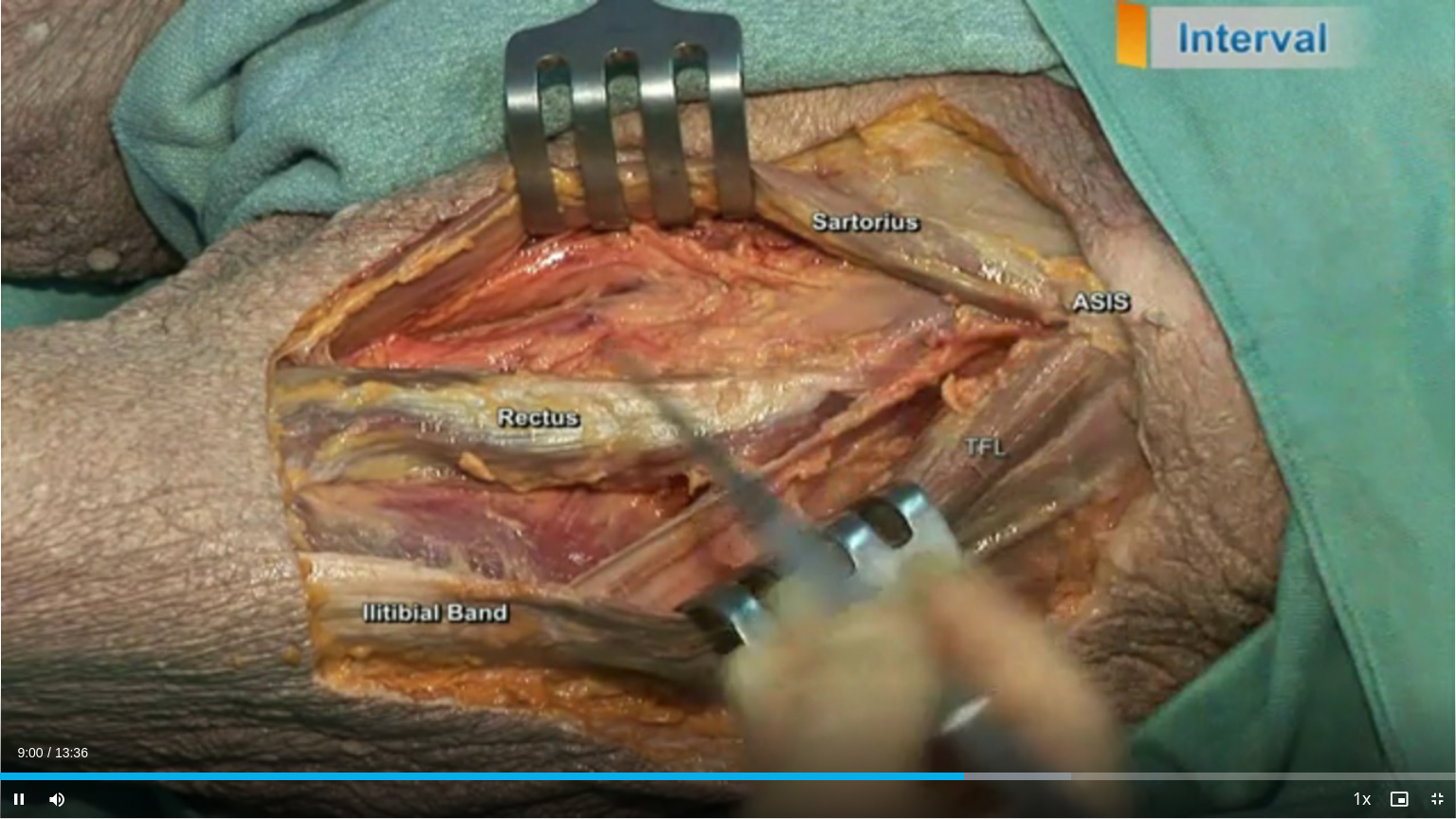 click on "[TIME]
Tap to unmute" at bounding box center (728, 409) 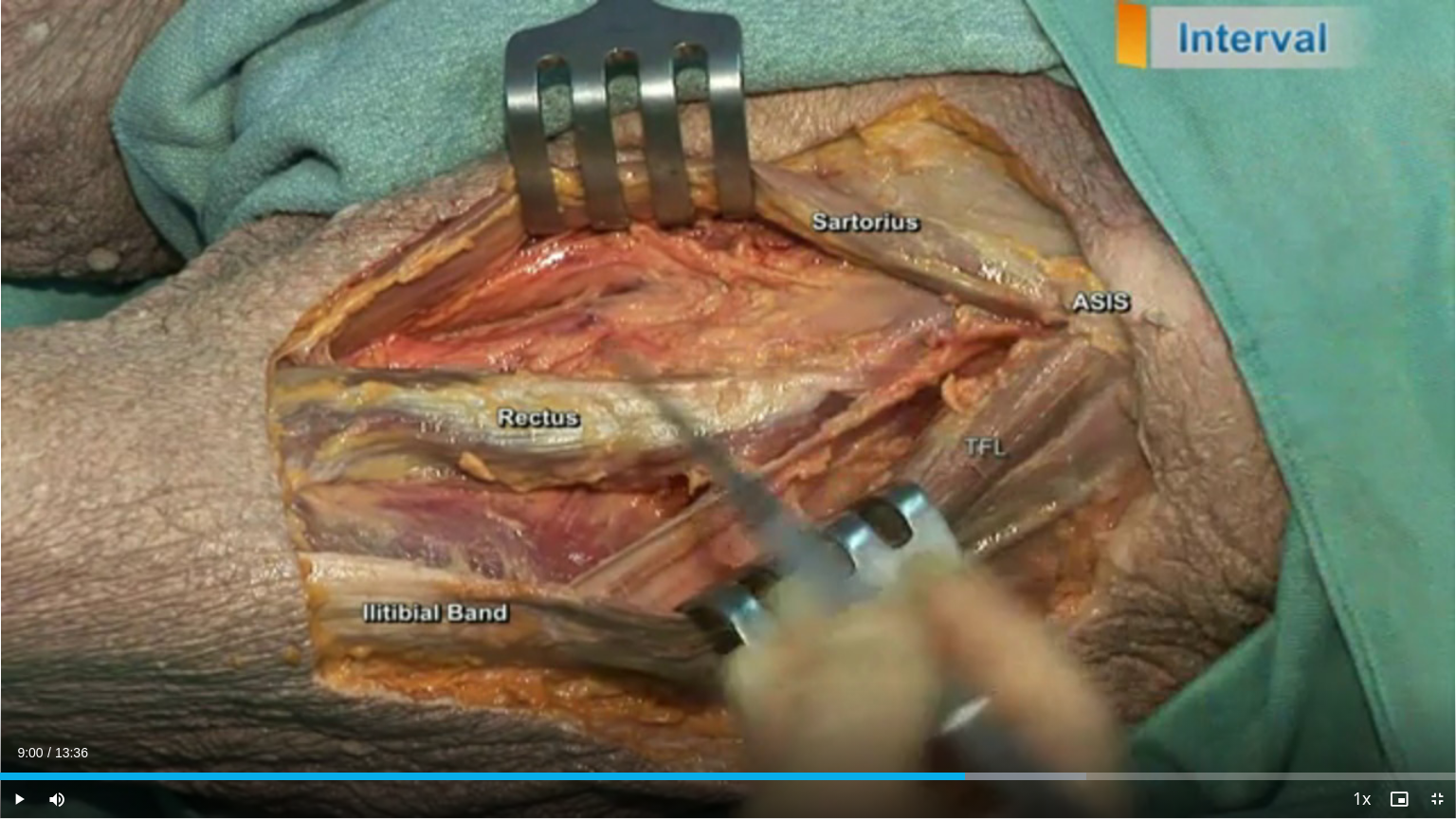 click on "[TIME]
Tap to unmute" at bounding box center [728, 409] 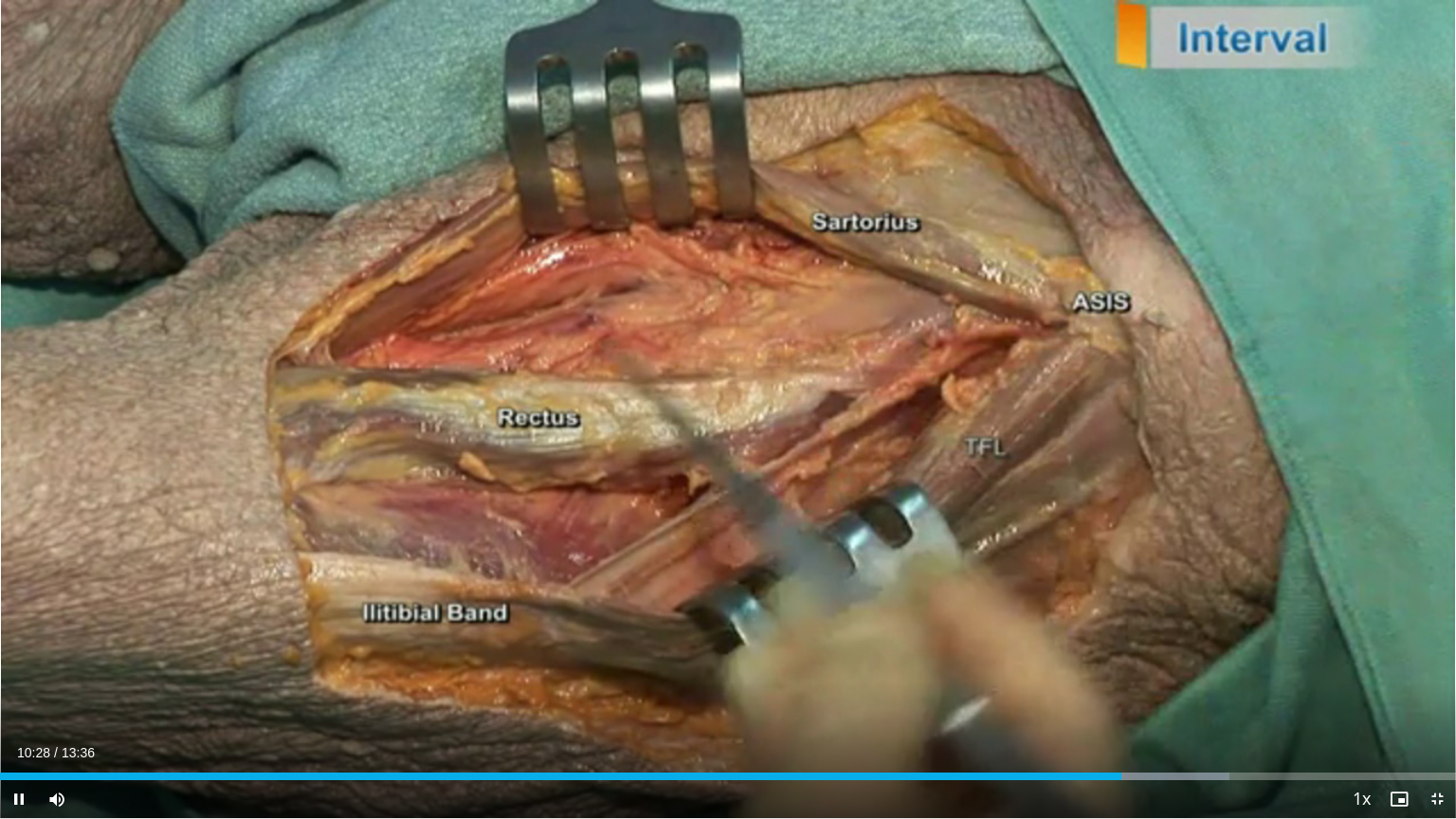 click on "[TIME]
Tap to unmute" at bounding box center (728, 409) 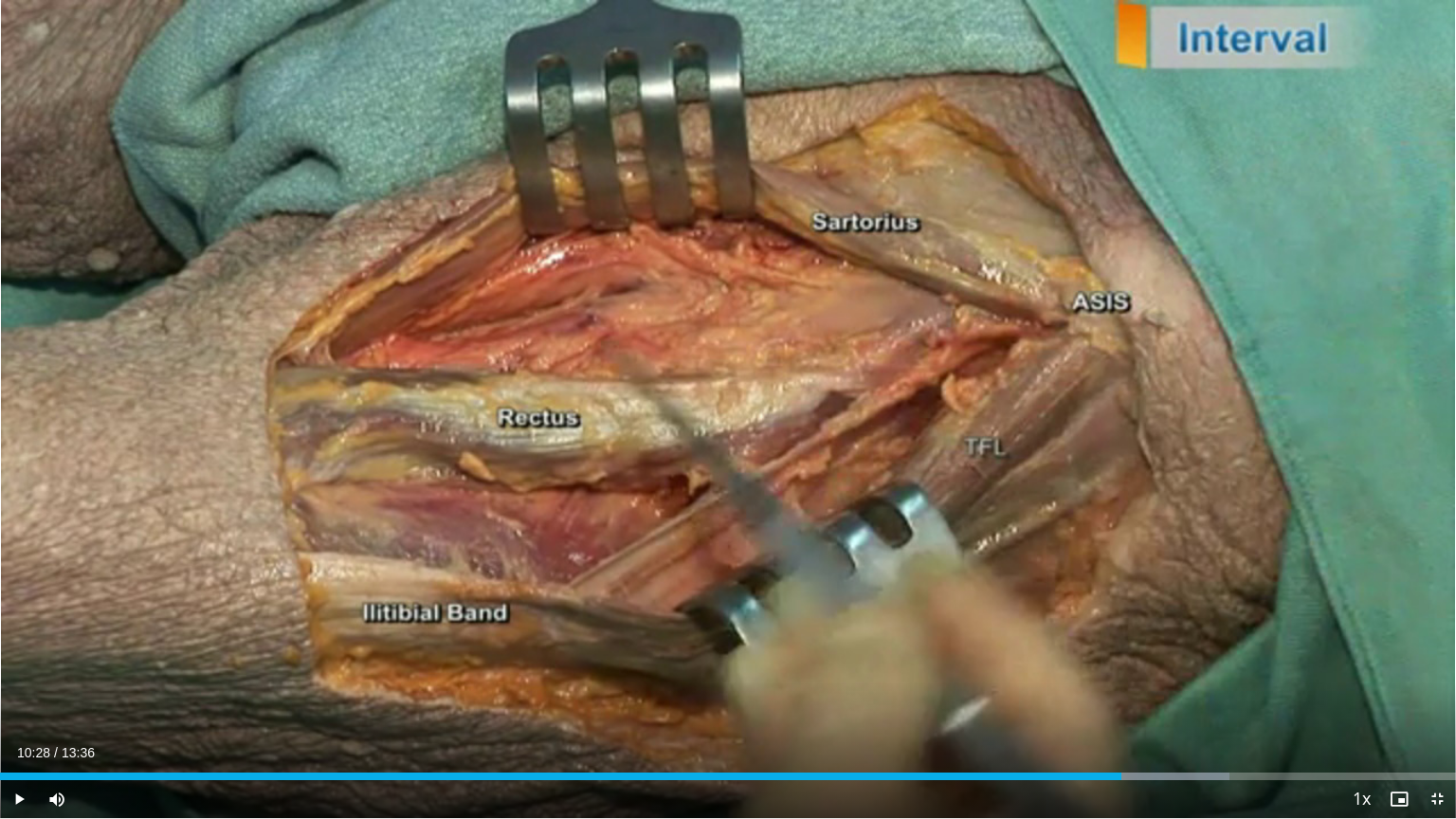 click on "[TIME]
Tap to unmute" at bounding box center (728, 409) 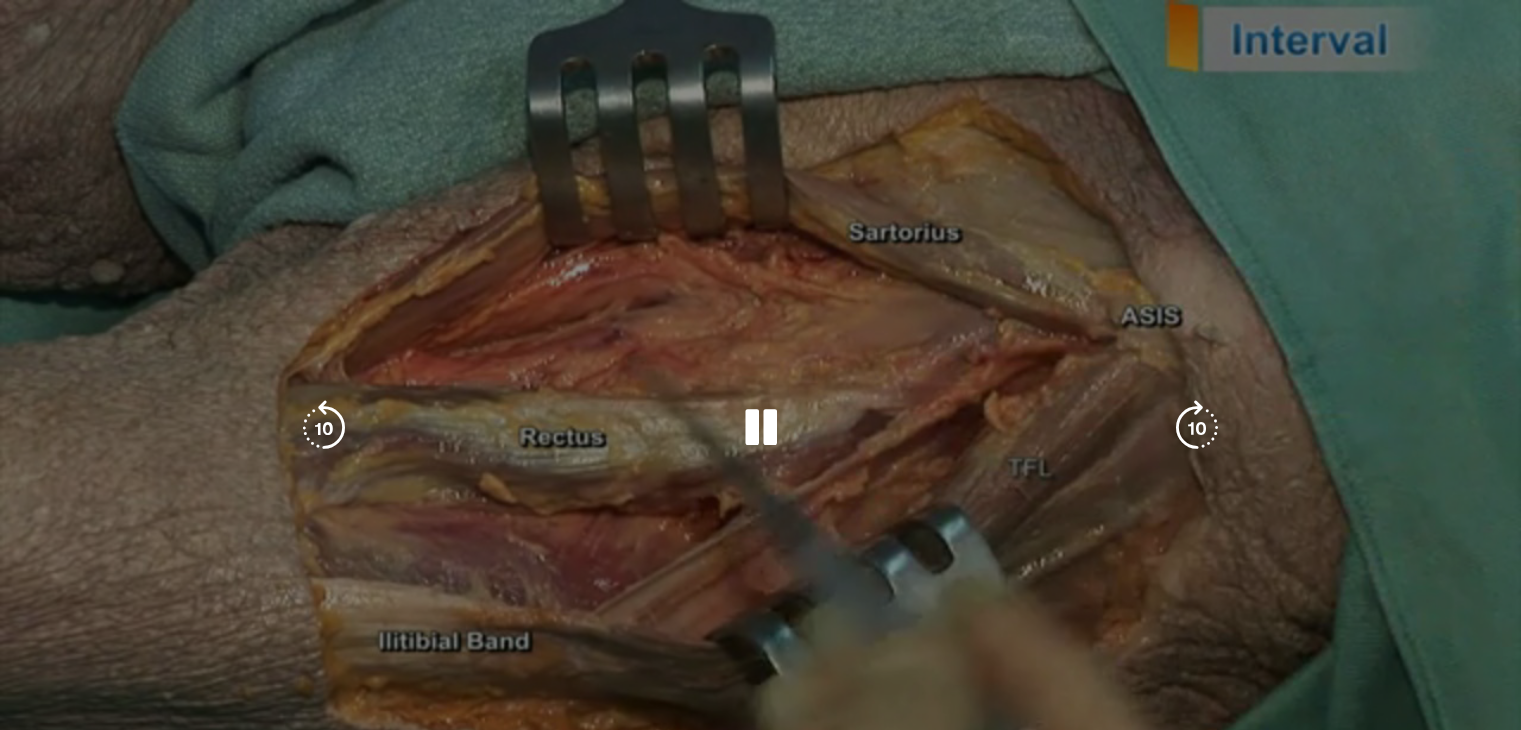 scroll, scrollTop: 120, scrollLeft: 0, axis: vertical 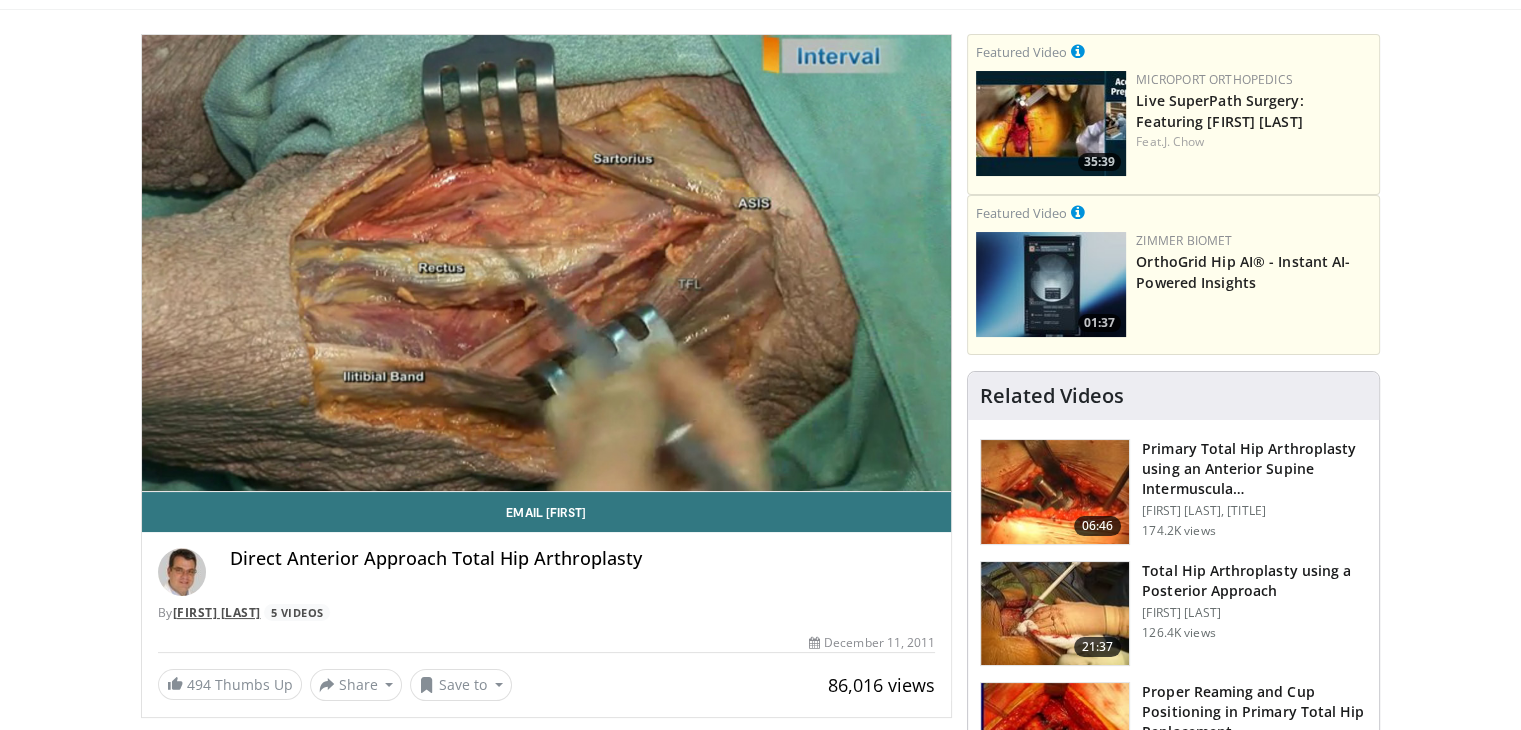 click on "[FIRST] [LAST]" at bounding box center (217, 612) 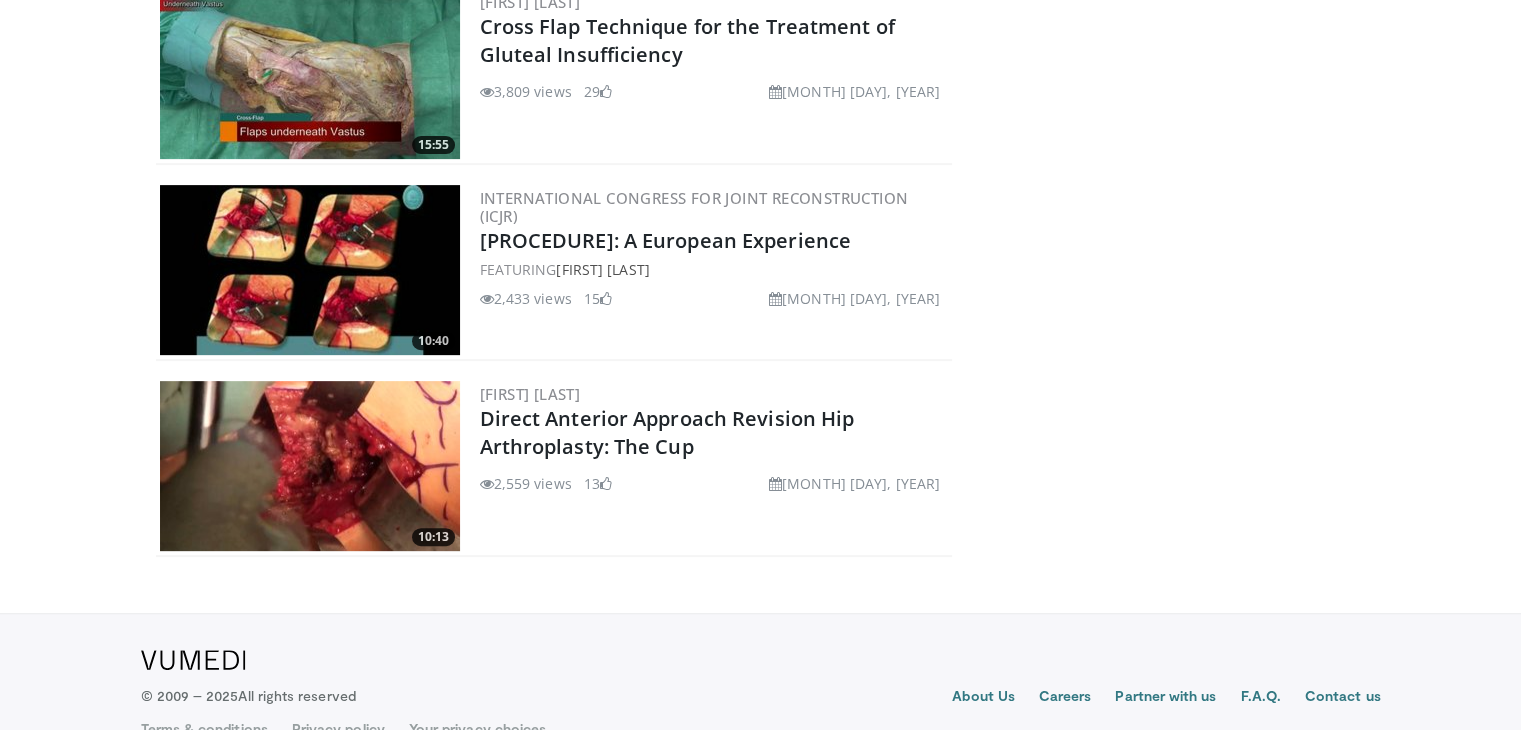 scroll, scrollTop: 668, scrollLeft: 0, axis: vertical 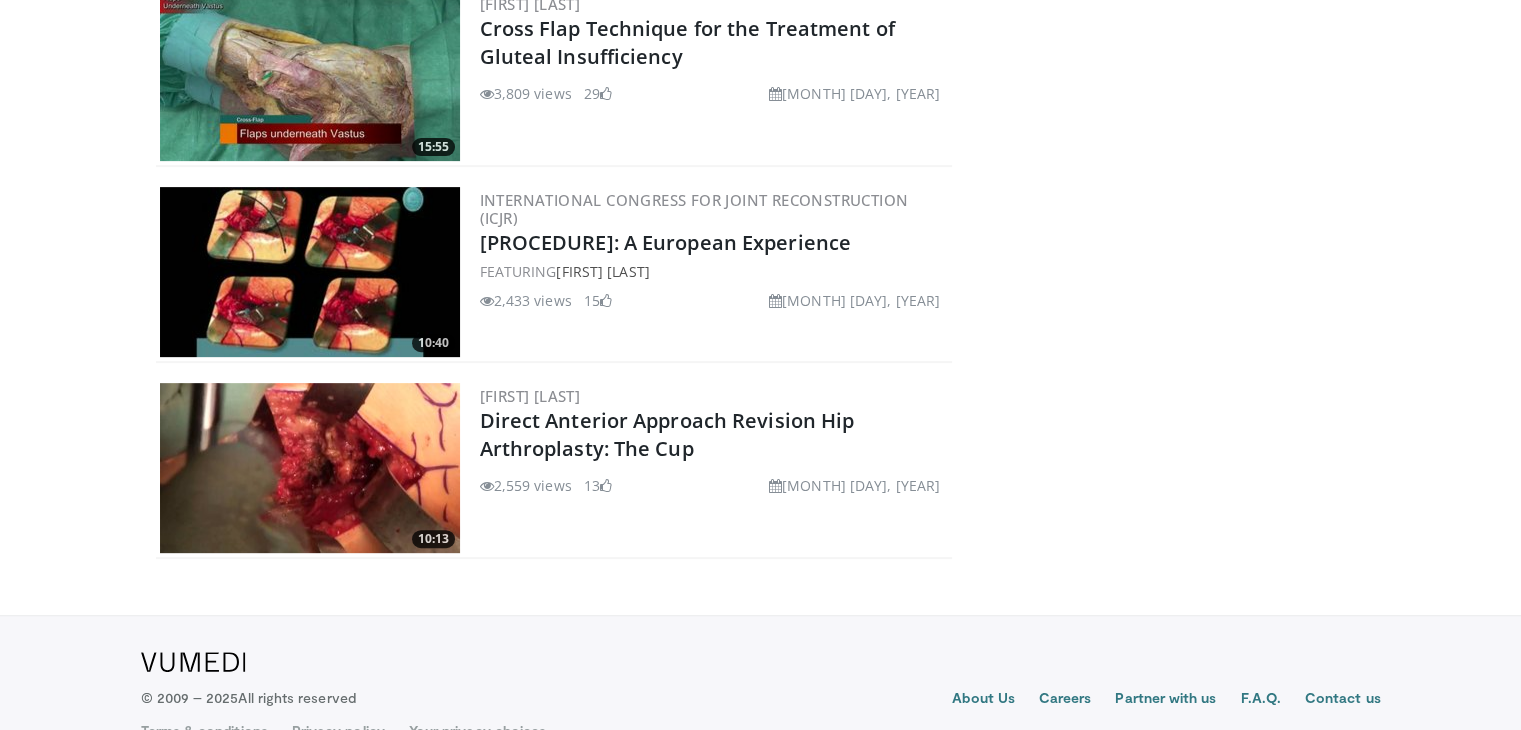 click at bounding box center (310, 272) 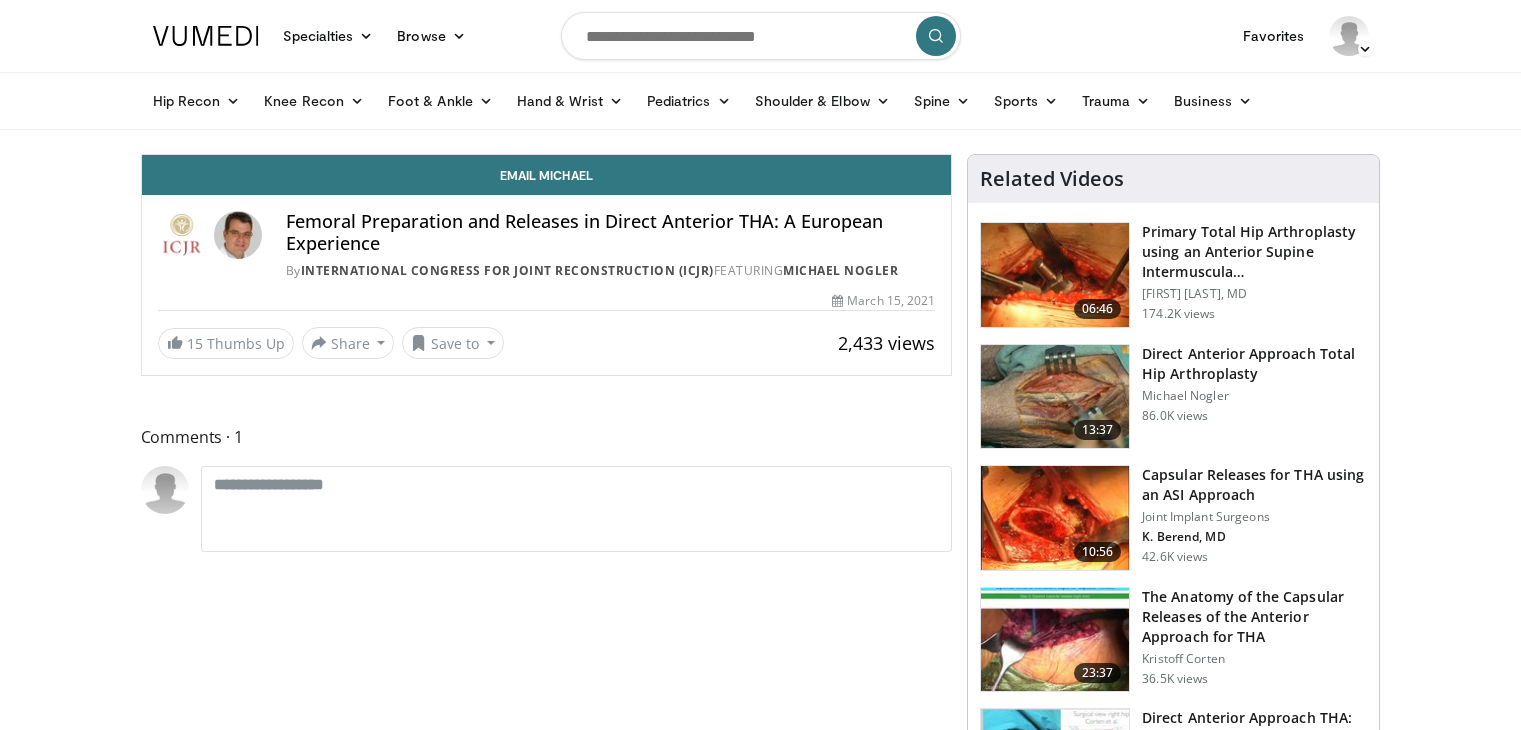 scroll, scrollTop: 0, scrollLeft: 0, axis: both 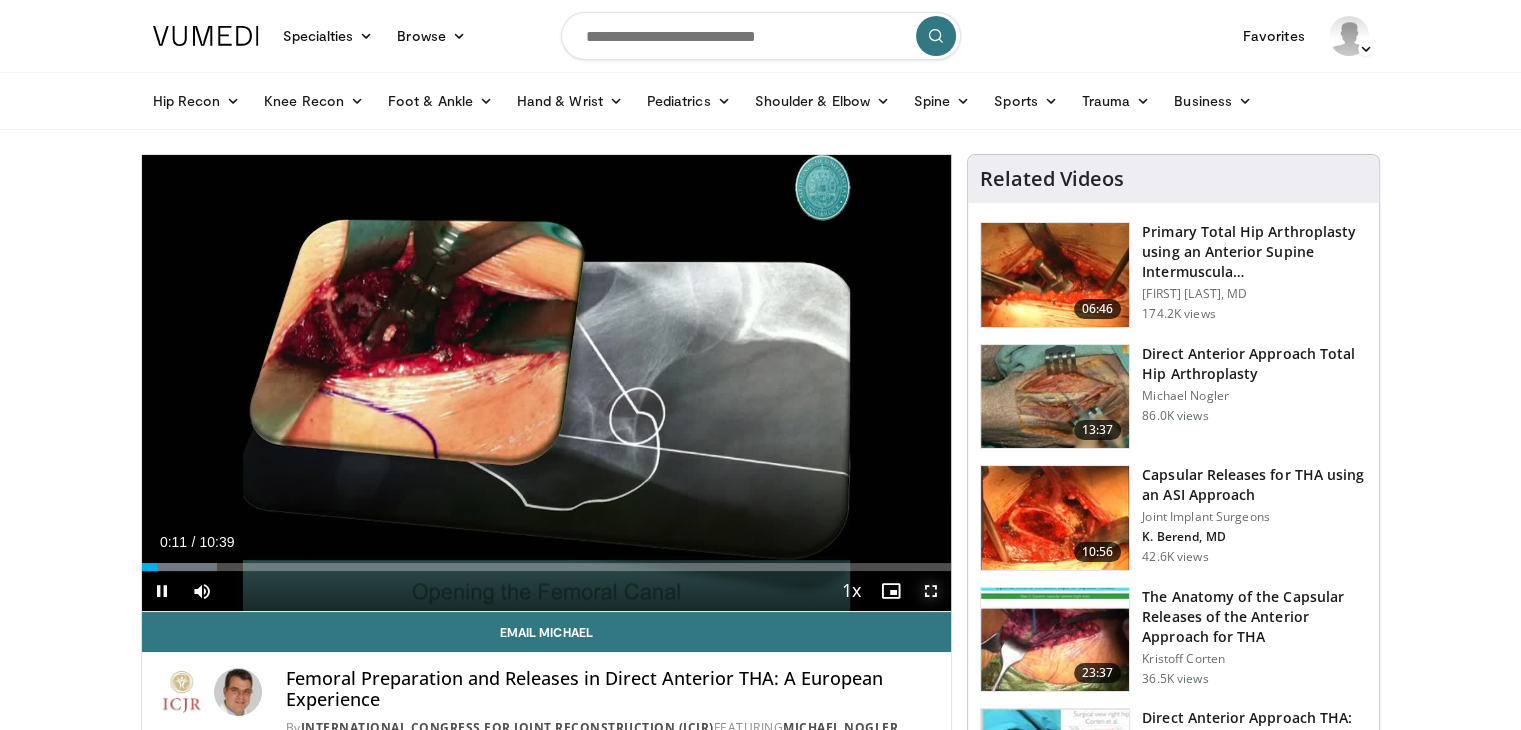 click at bounding box center [931, 591] 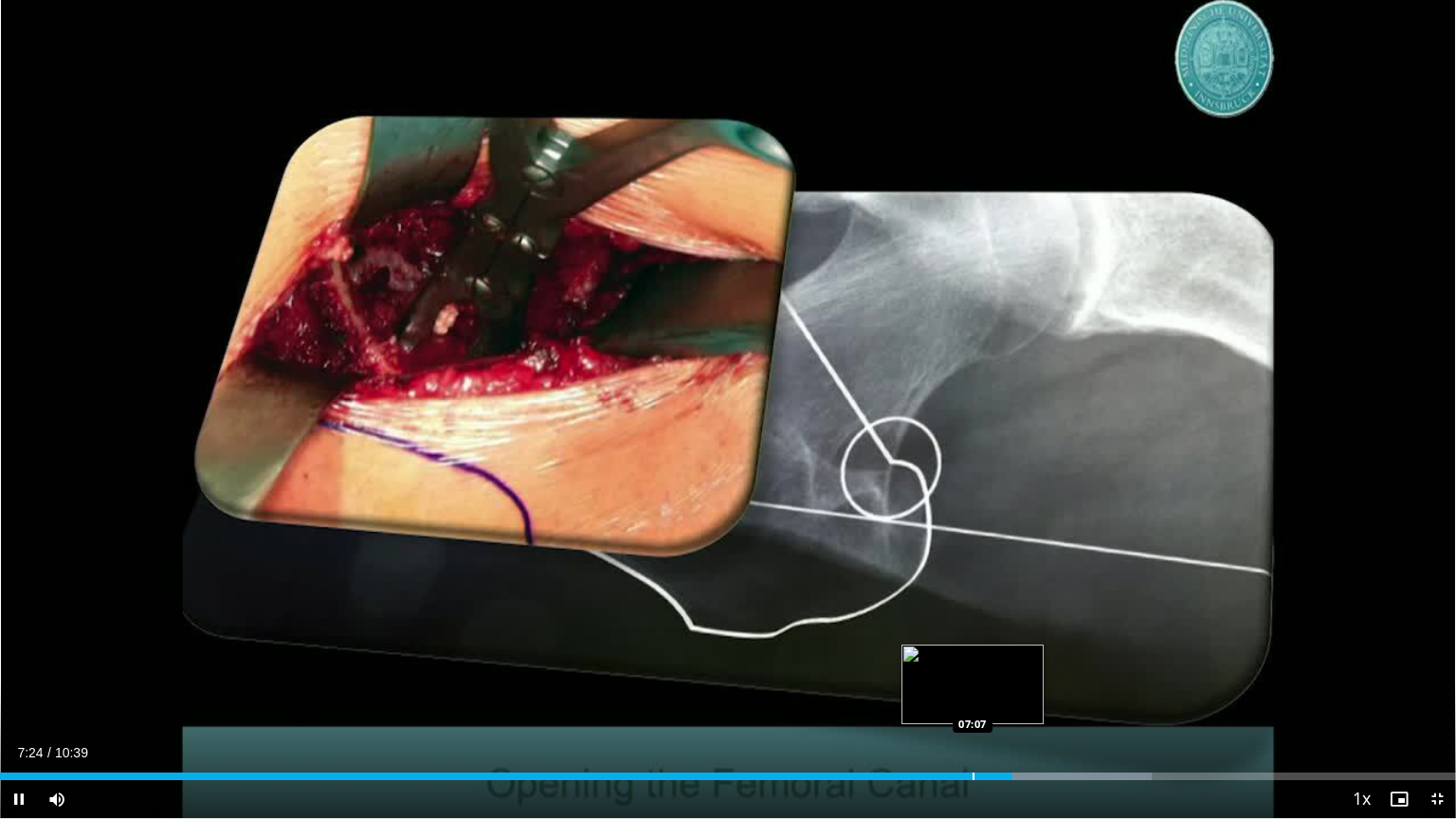 click on "Loaded :  79.09% 07:24 07:07" at bounding box center (728, 771) 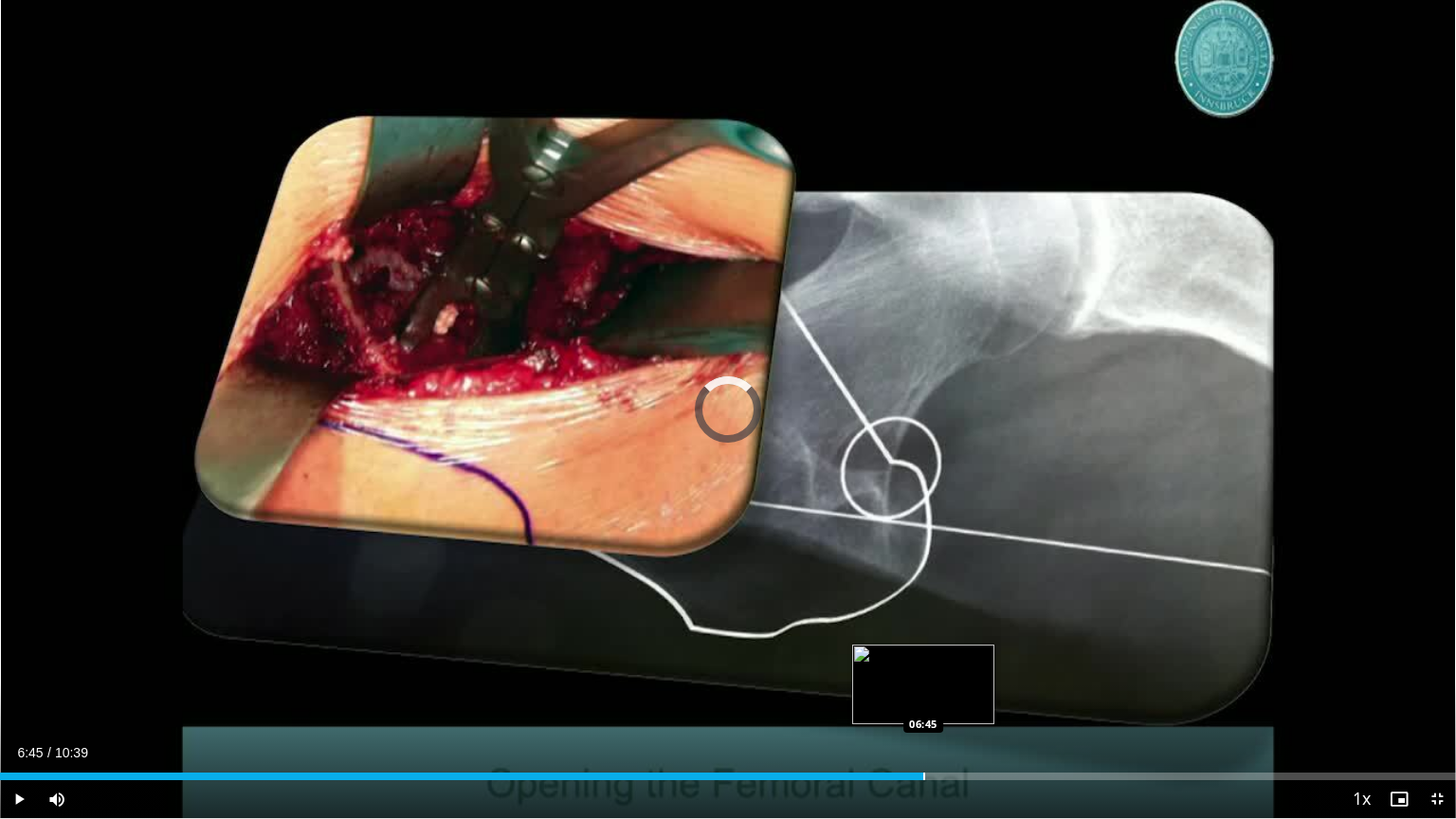 click at bounding box center (924, 776) 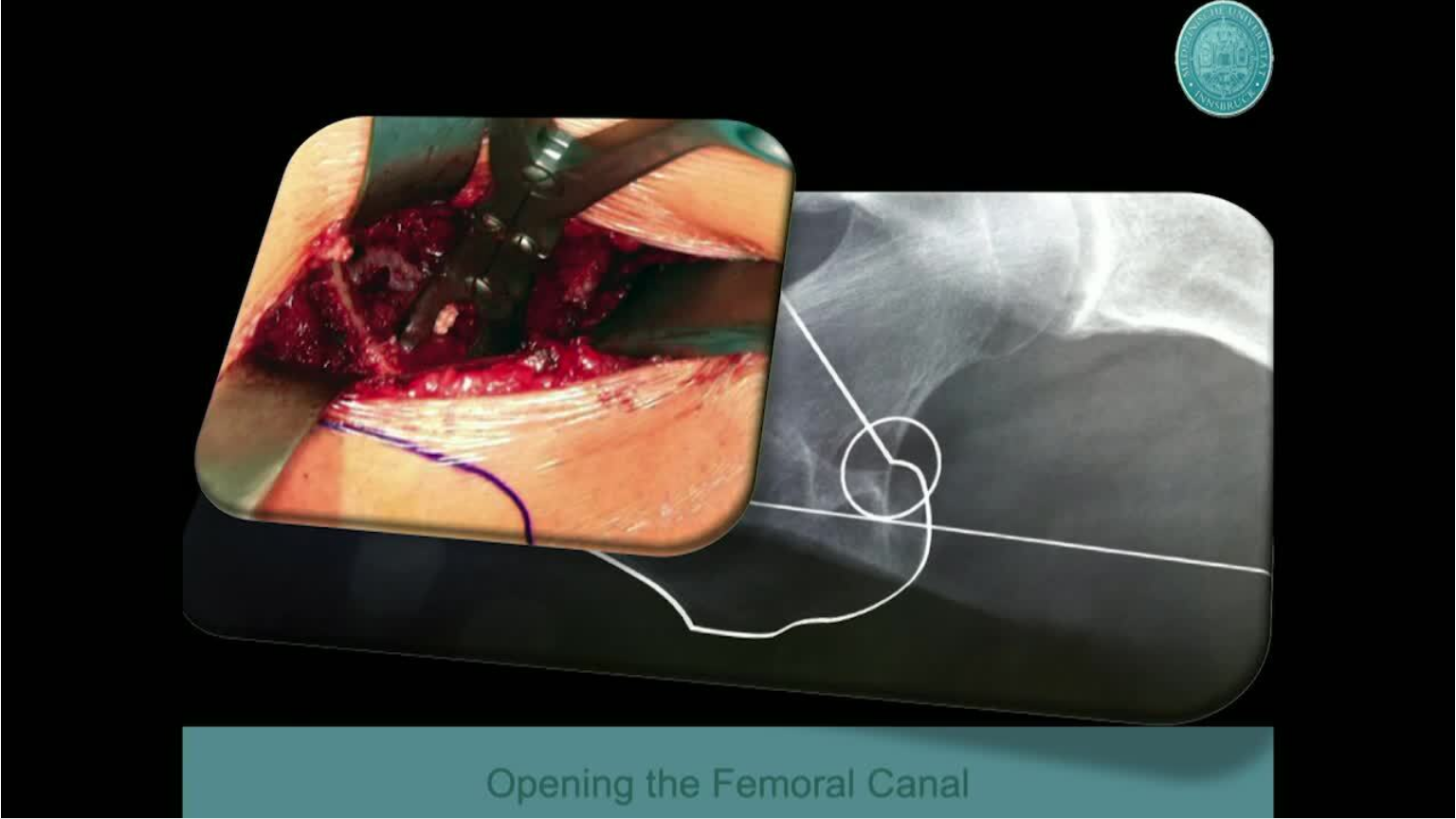 click on "**********" at bounding box center [728, 410] 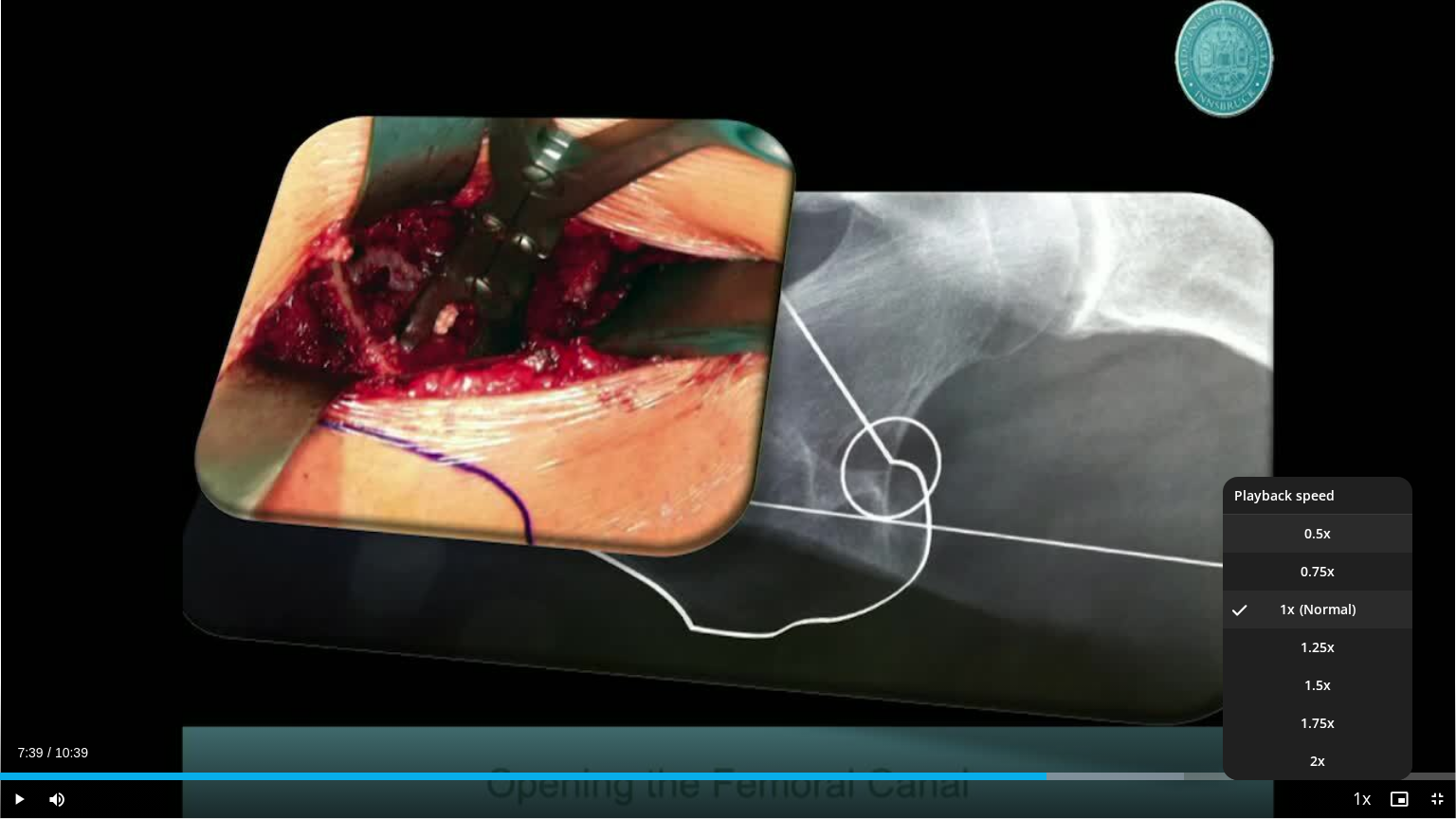 click on "[PERCENTAGE]x" at bounding box center (1318, 534) 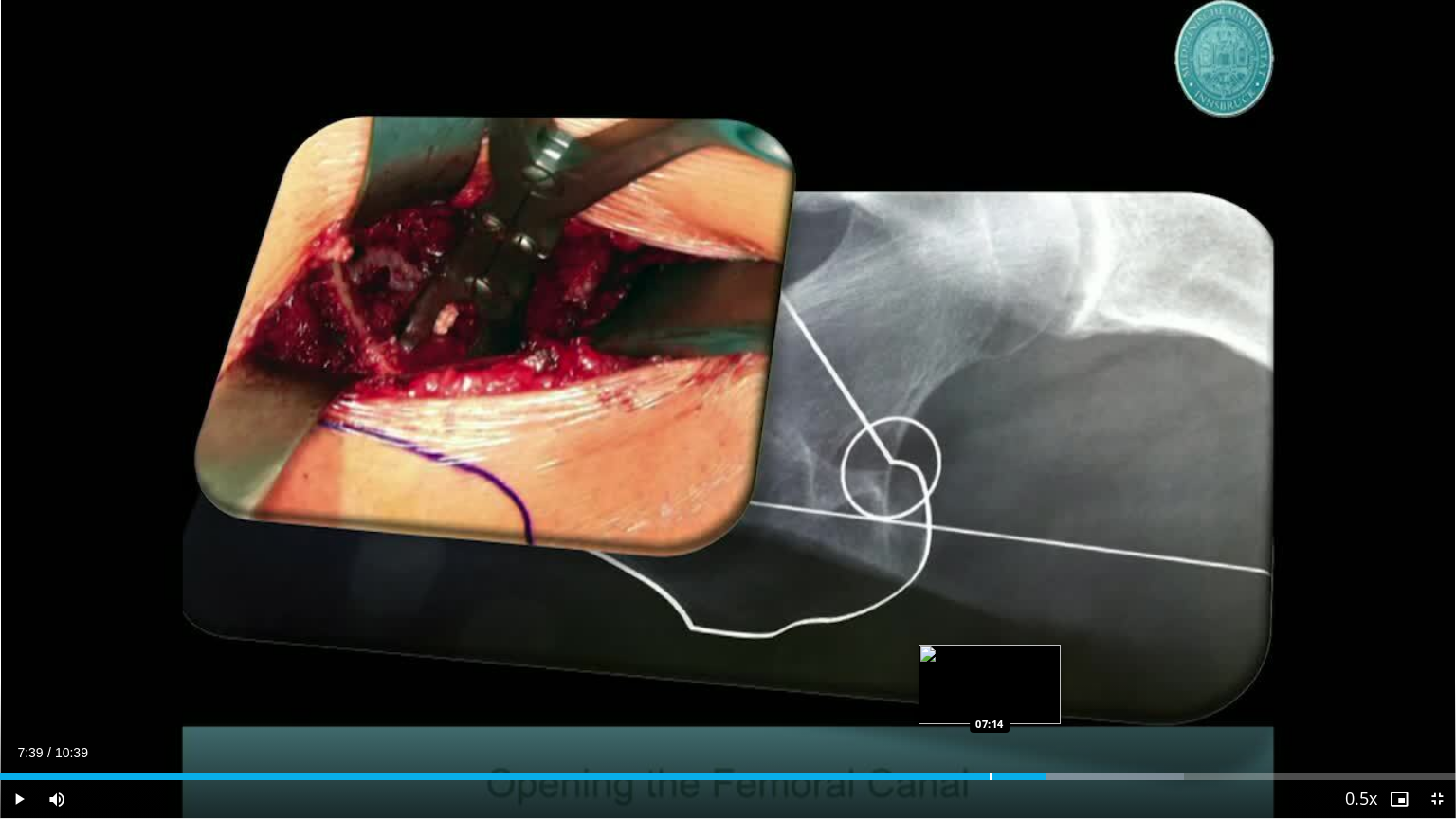 click at bounding box center [991, 776] 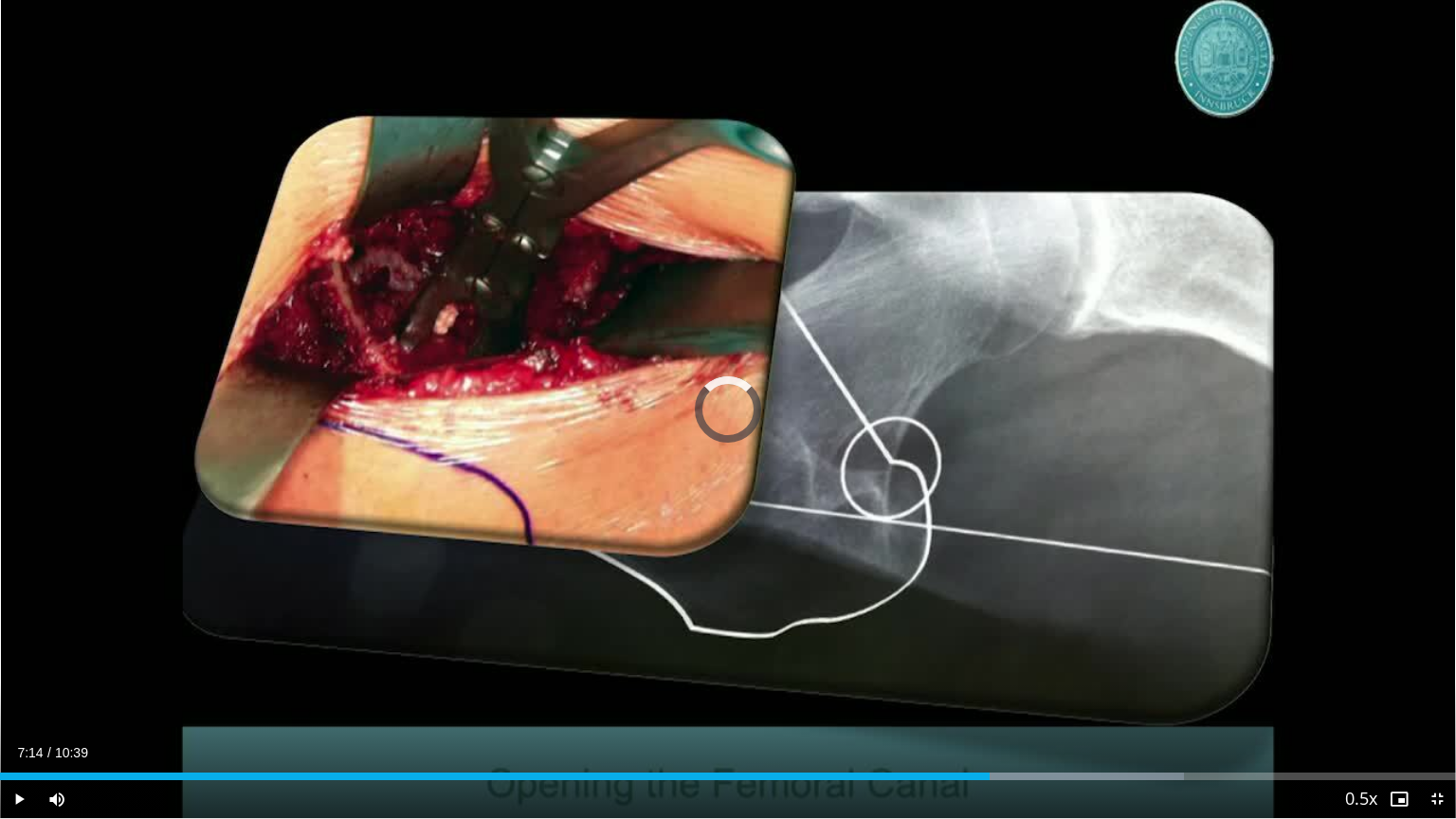 click on "07:14" at bounding box center (495, 776) 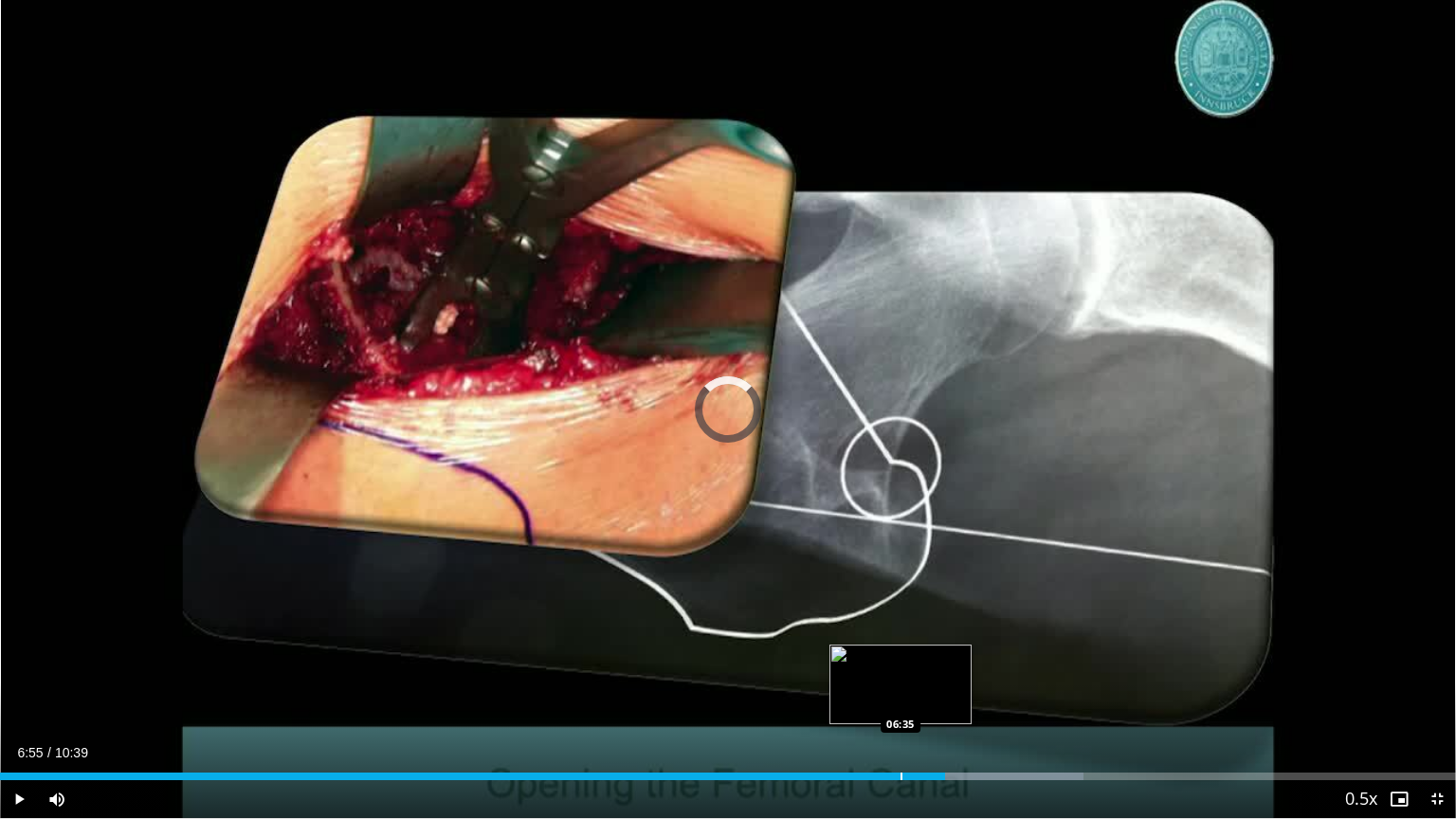 click at bounding box center (901, 776) 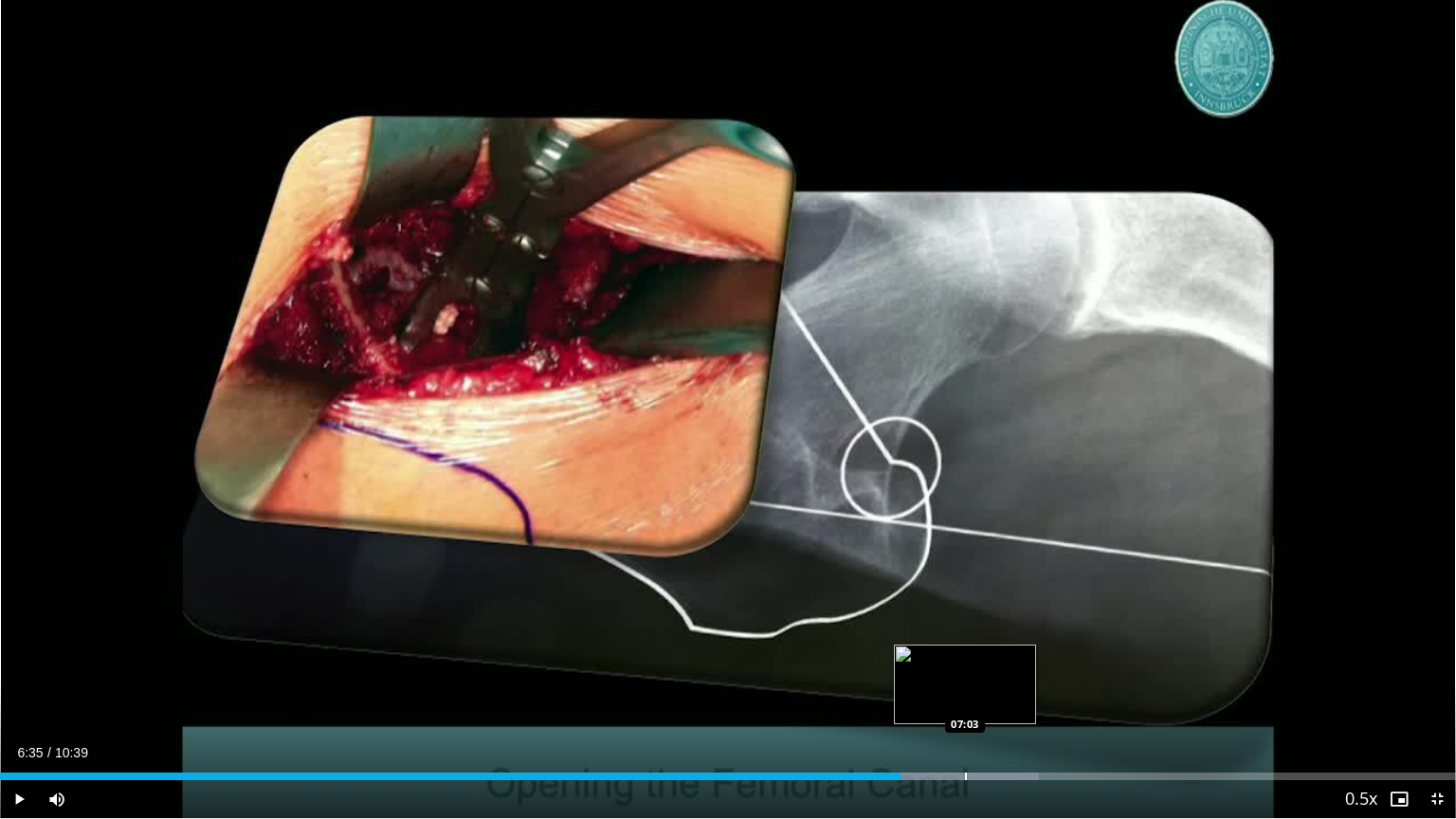 click on "Loaded :  71.34% 06:35 07:03" at bounding box center [728, 771] 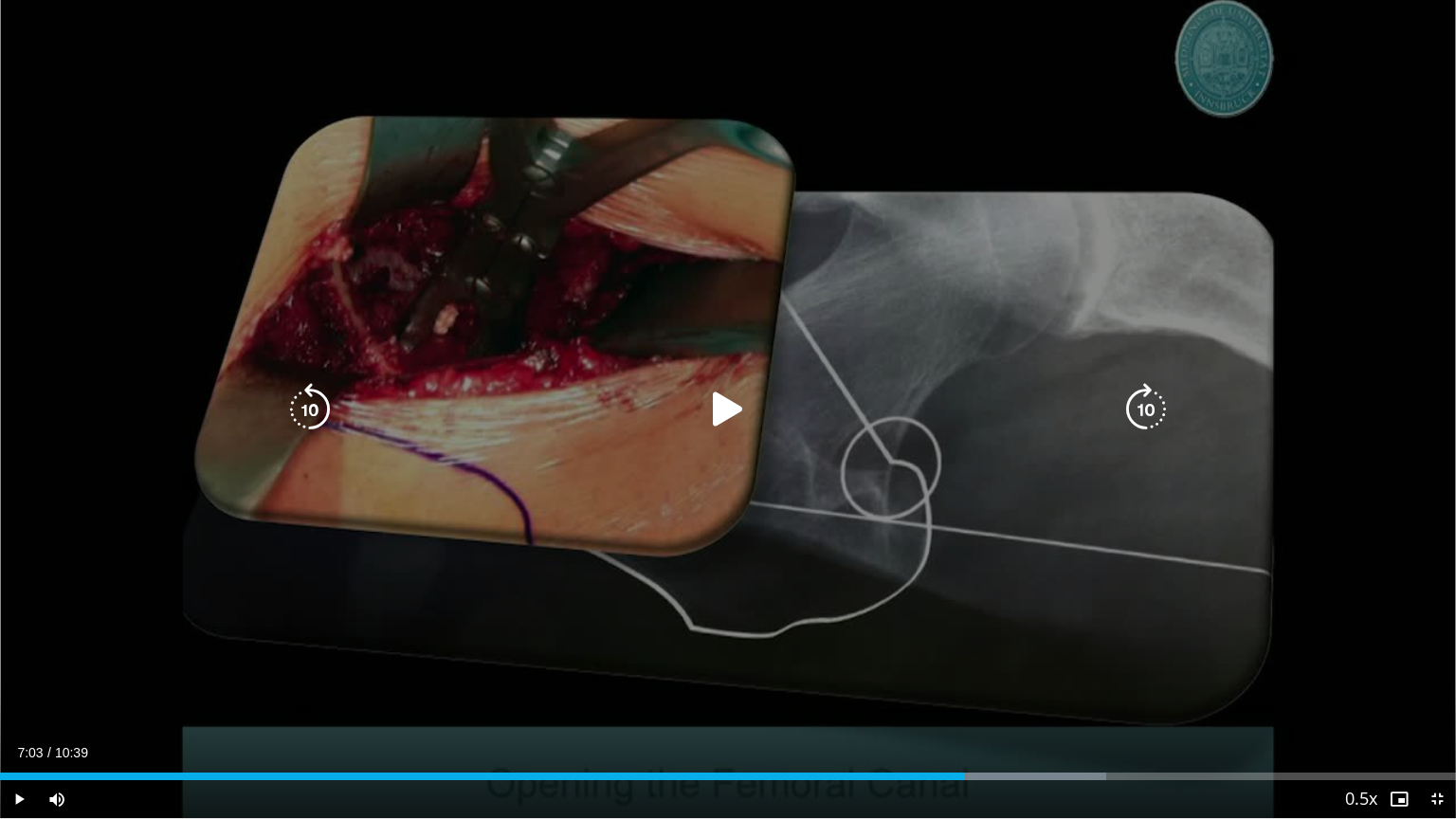 click at bounding box center (728, 410) 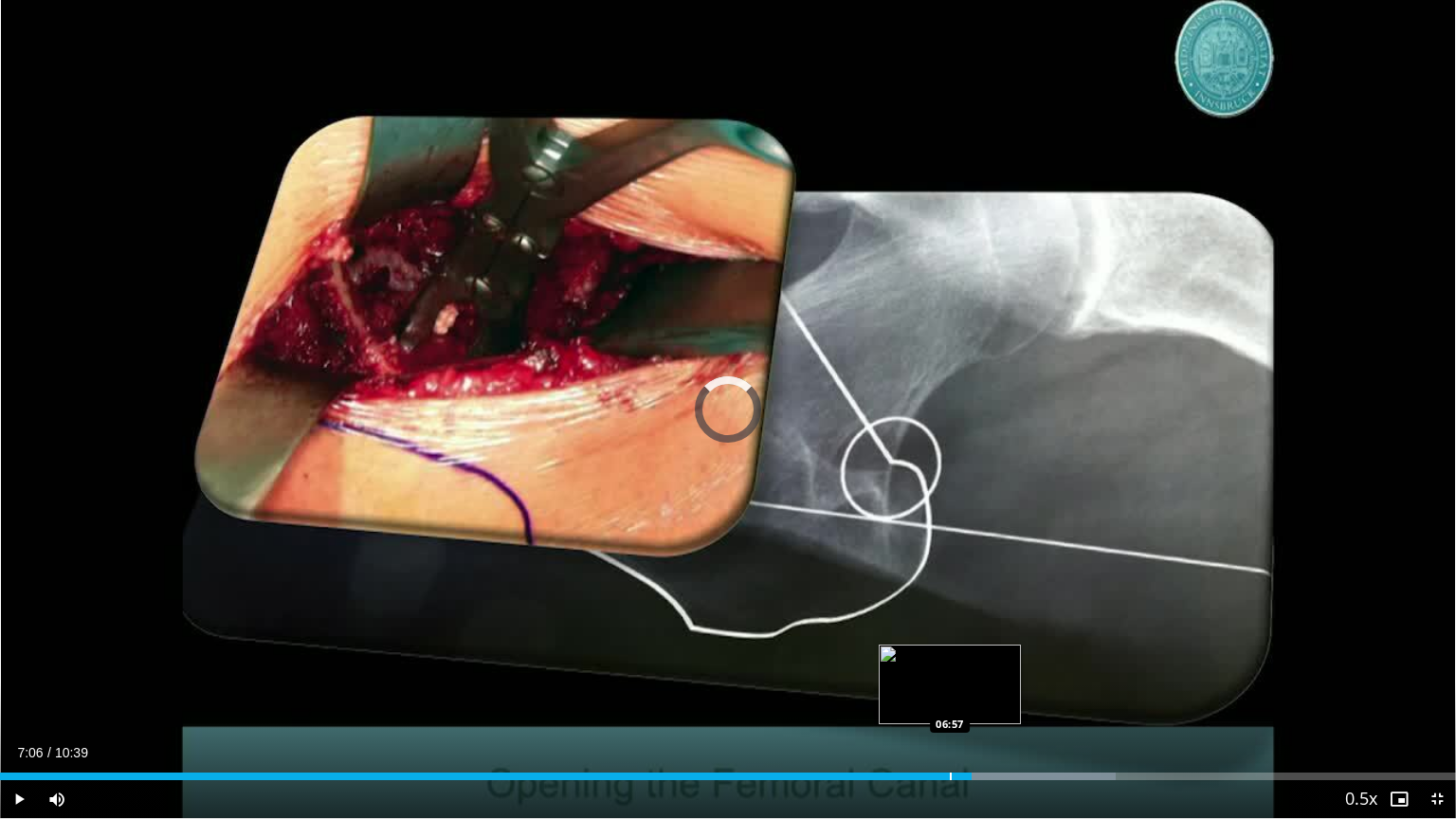 click at bounding box center [951, 776] 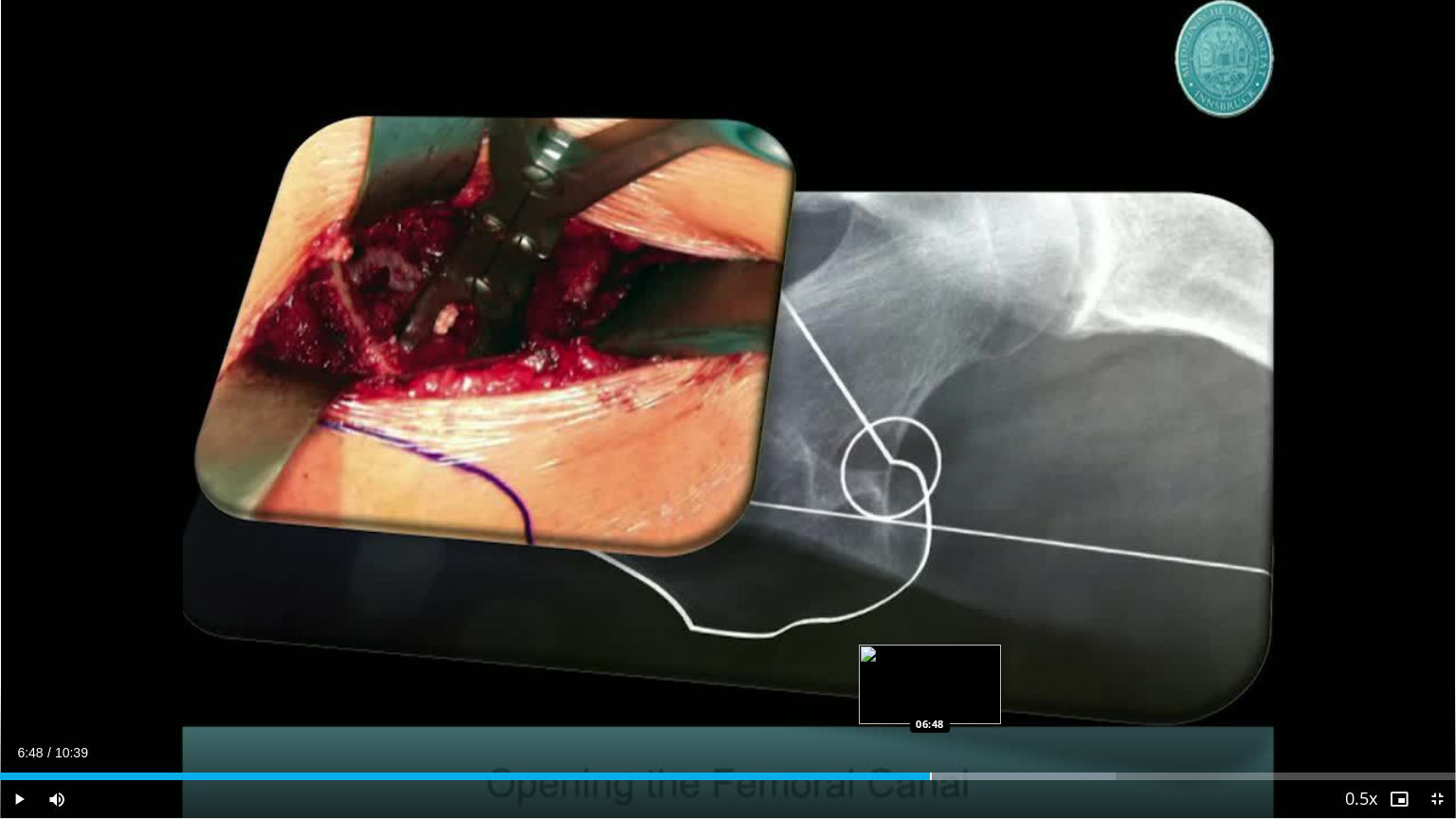 click at bounding box center (931, 776) 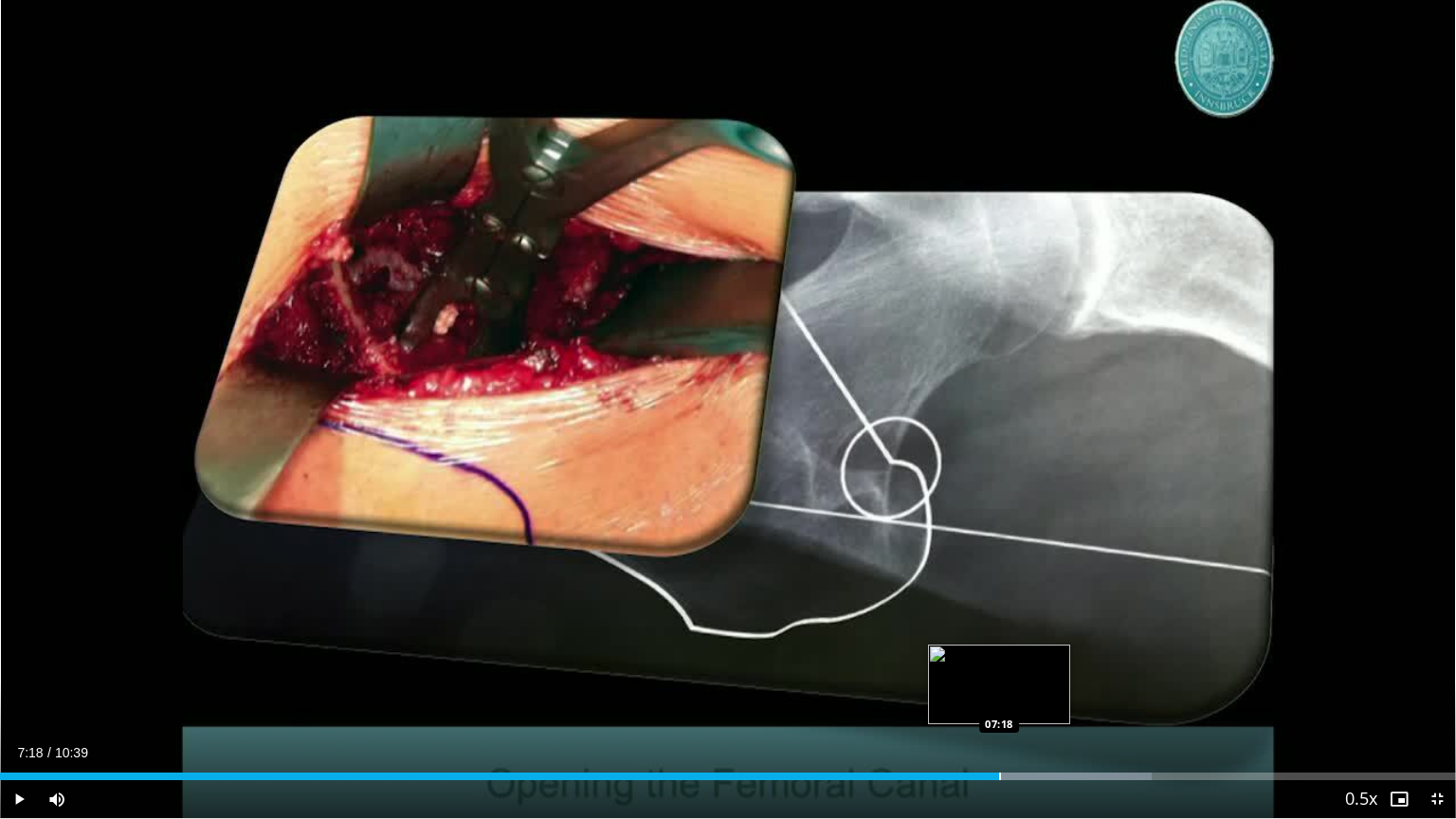 click at bounding box center (1000, 776) 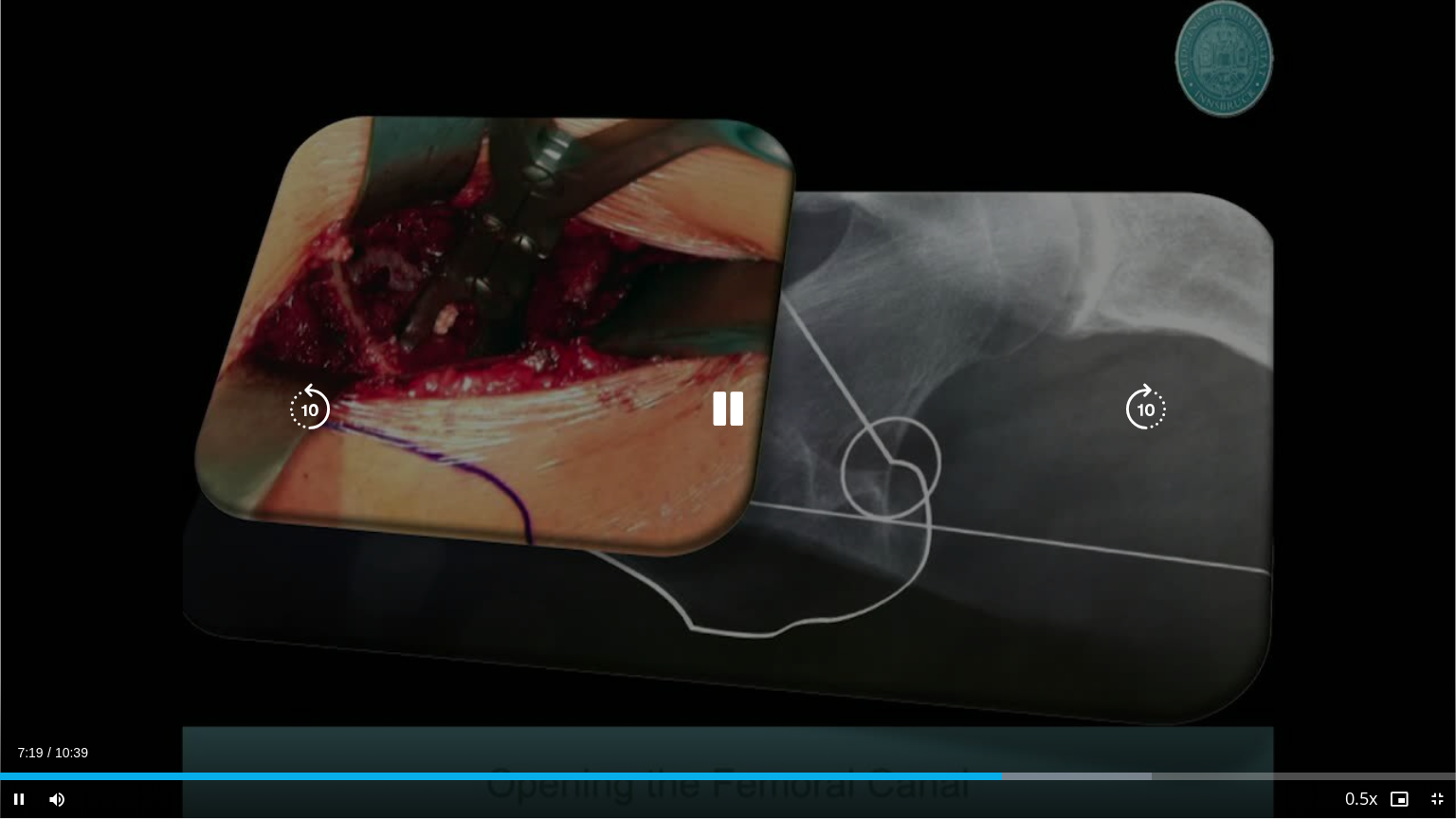 click at bounding box center [728, 410] 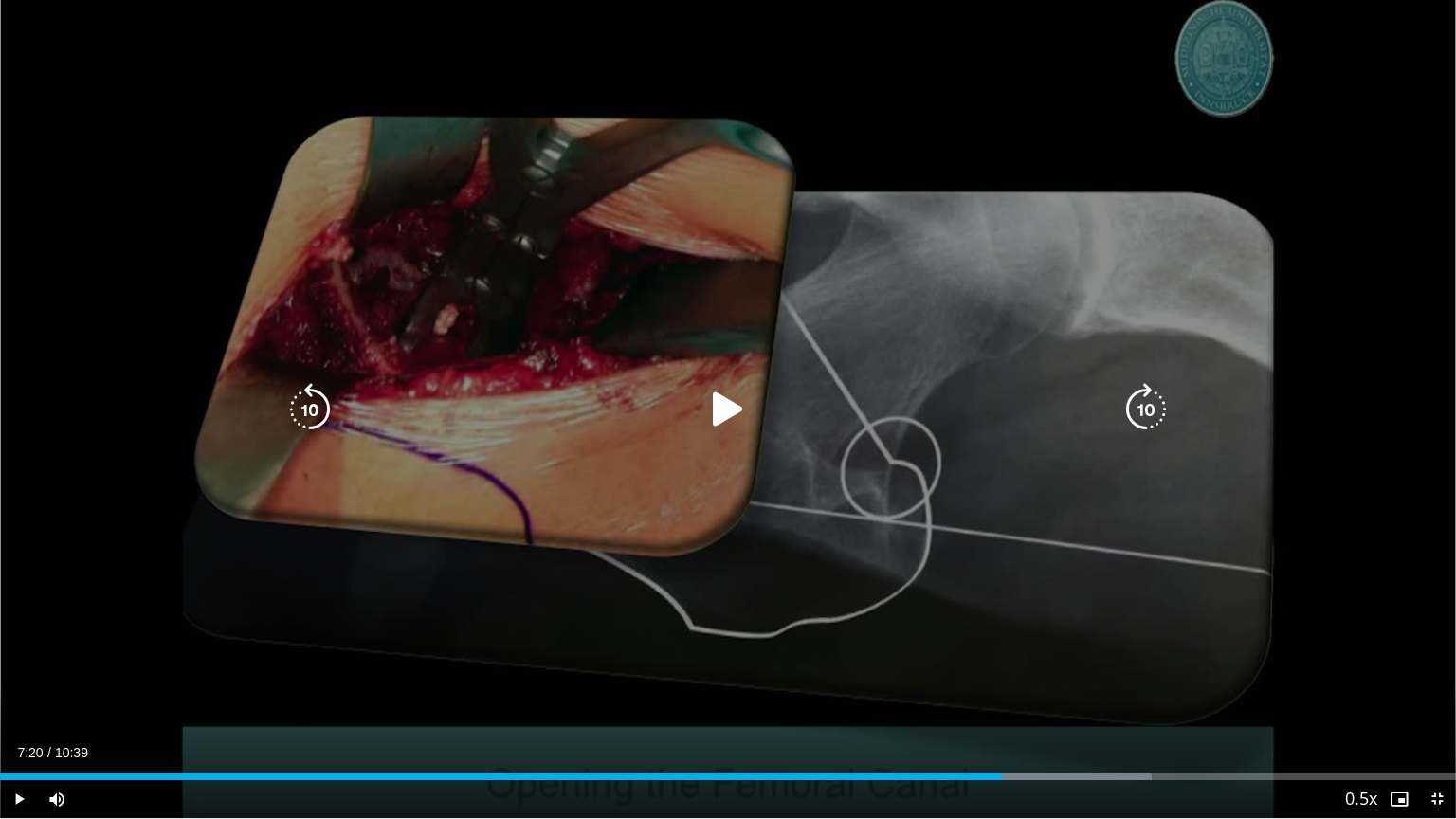 click on "[TIME]
Tap to unmute" at bounding box center (728, 409) 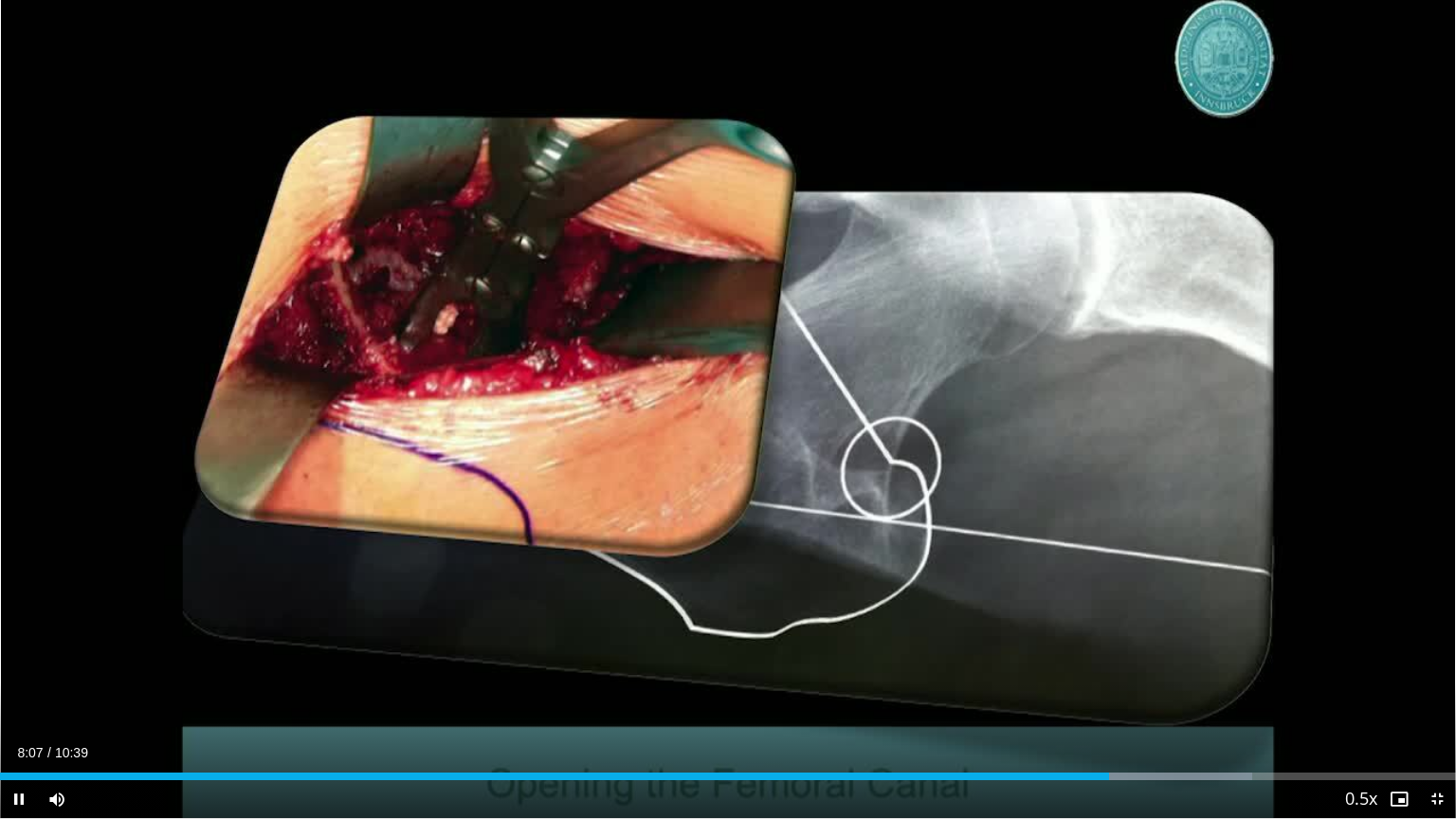 click on "[TIME]
Tap to unmute" at bounding box center (728, 409) 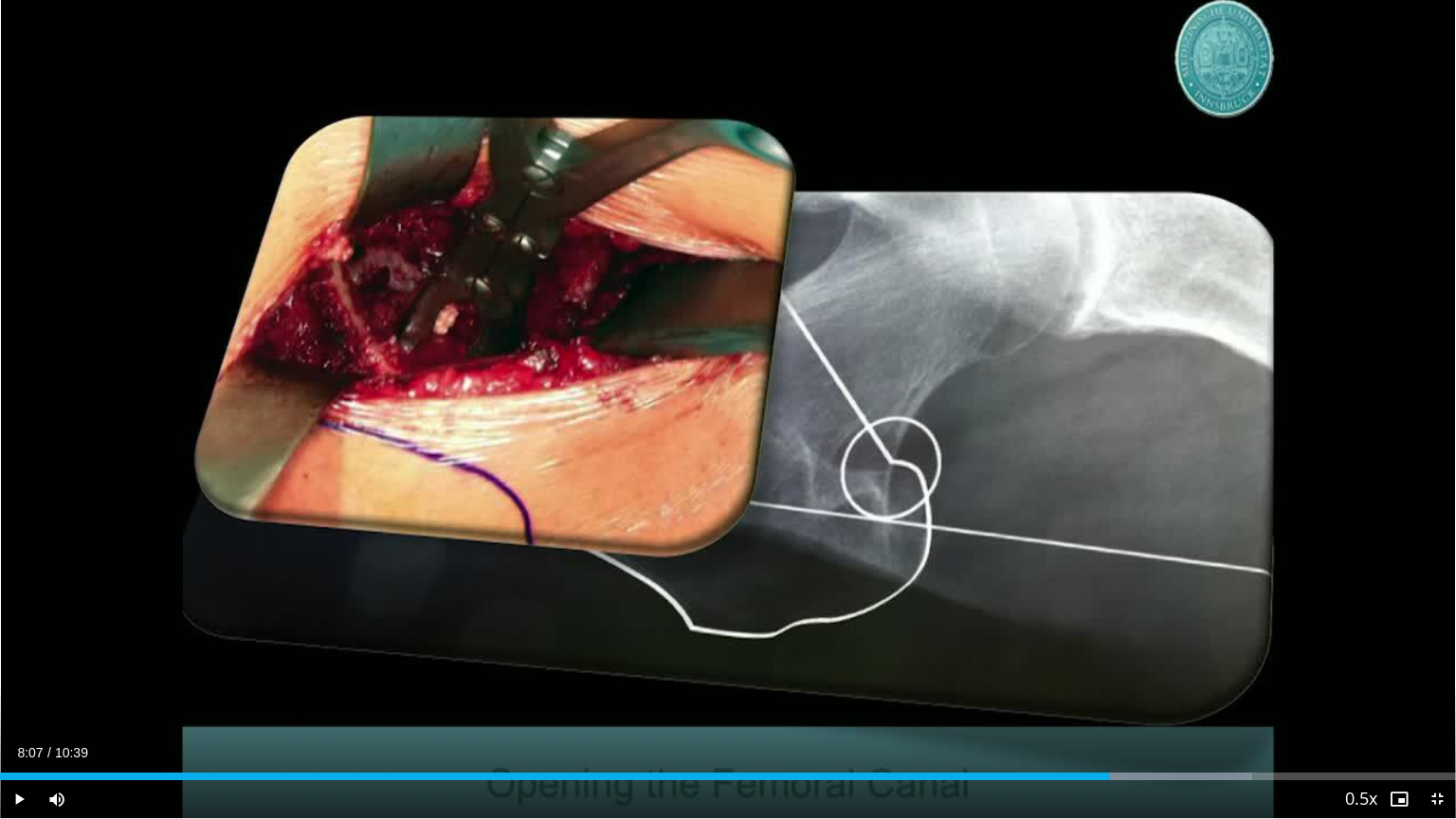 click on "[TIME]
Tap to unmute" at bounding box center [728, 409] 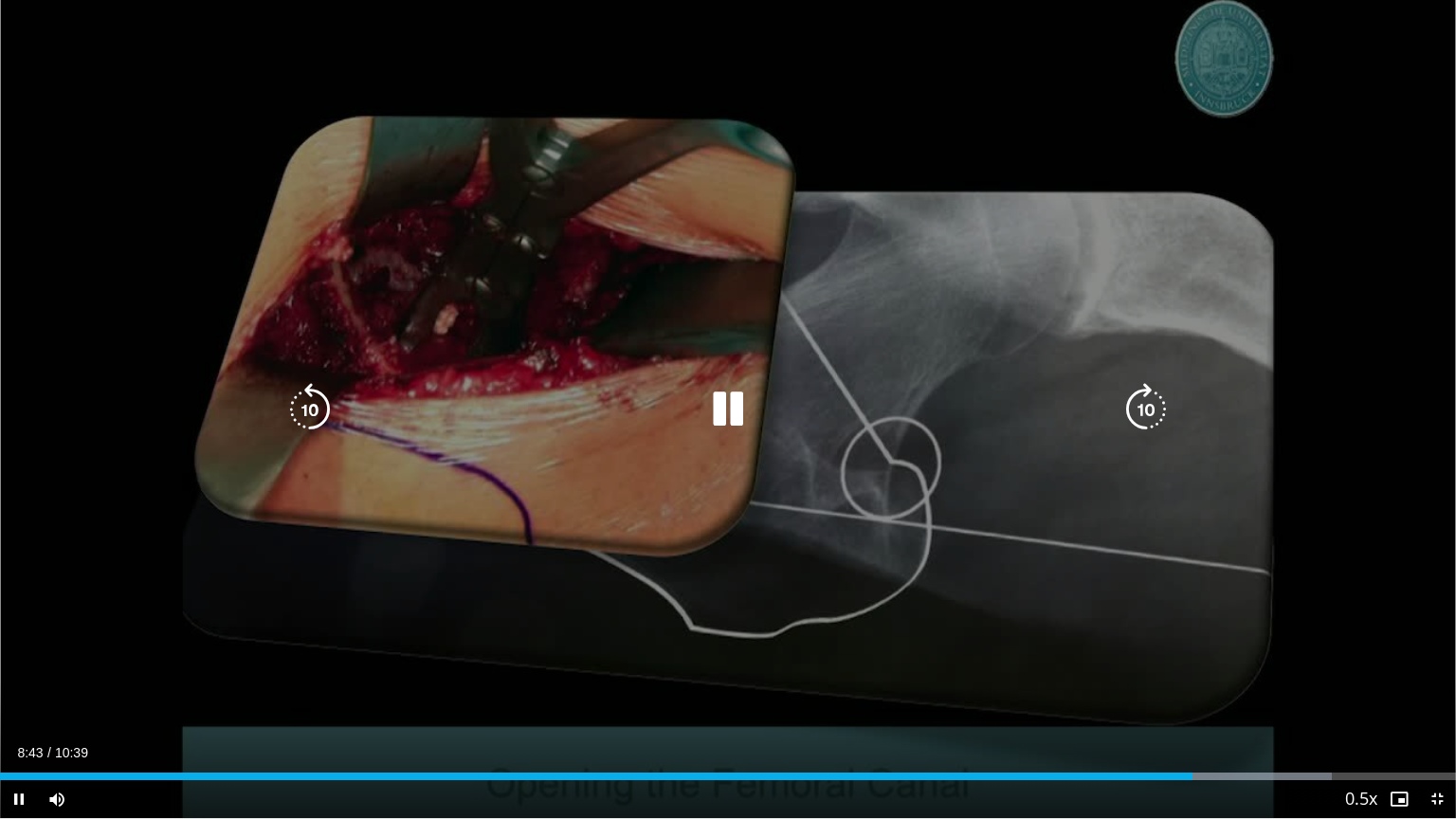 click at bounding box center [728, 410] 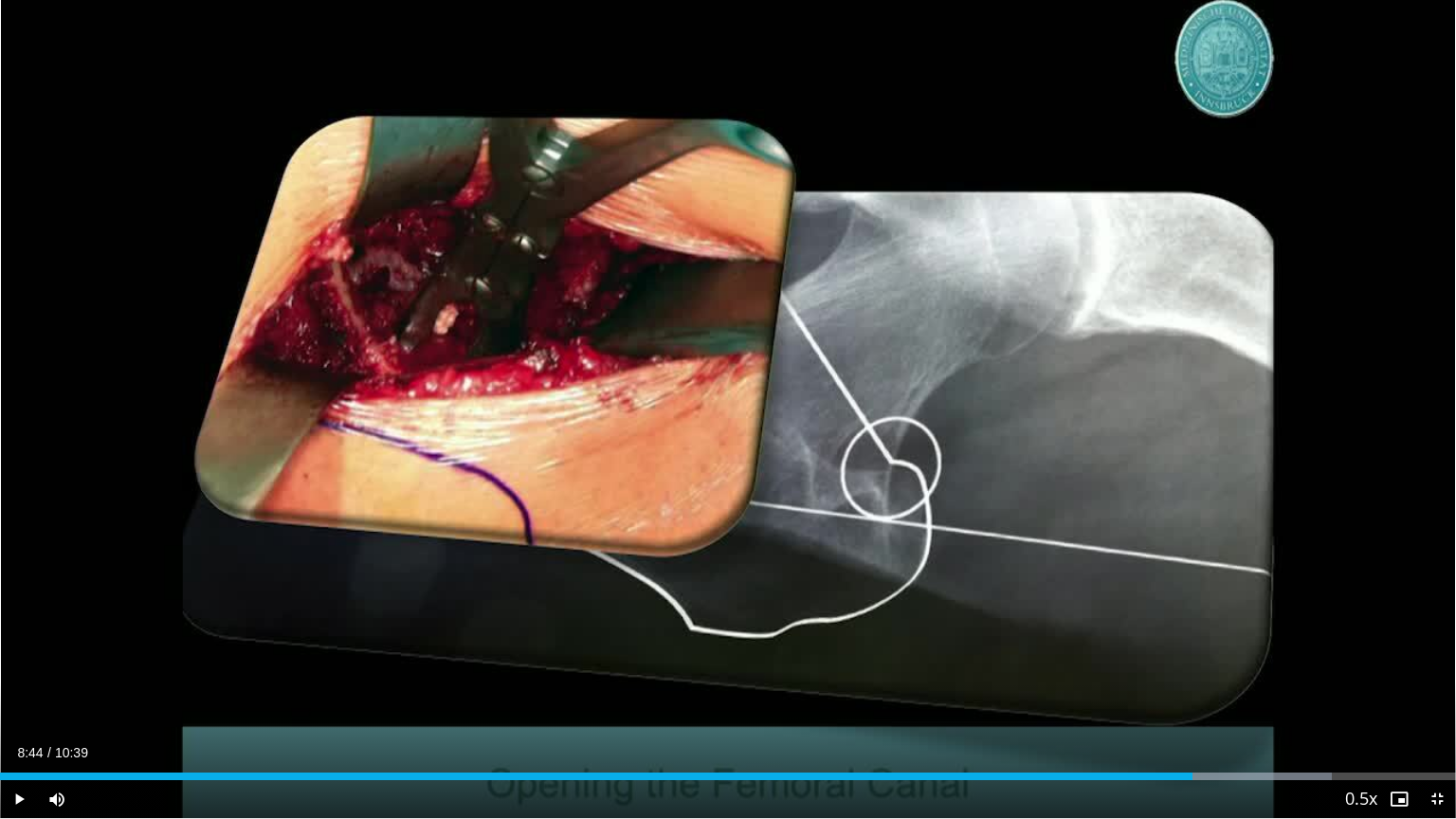 click on "[TIME]
Tap to unmute" at bounding box center (728, 409) 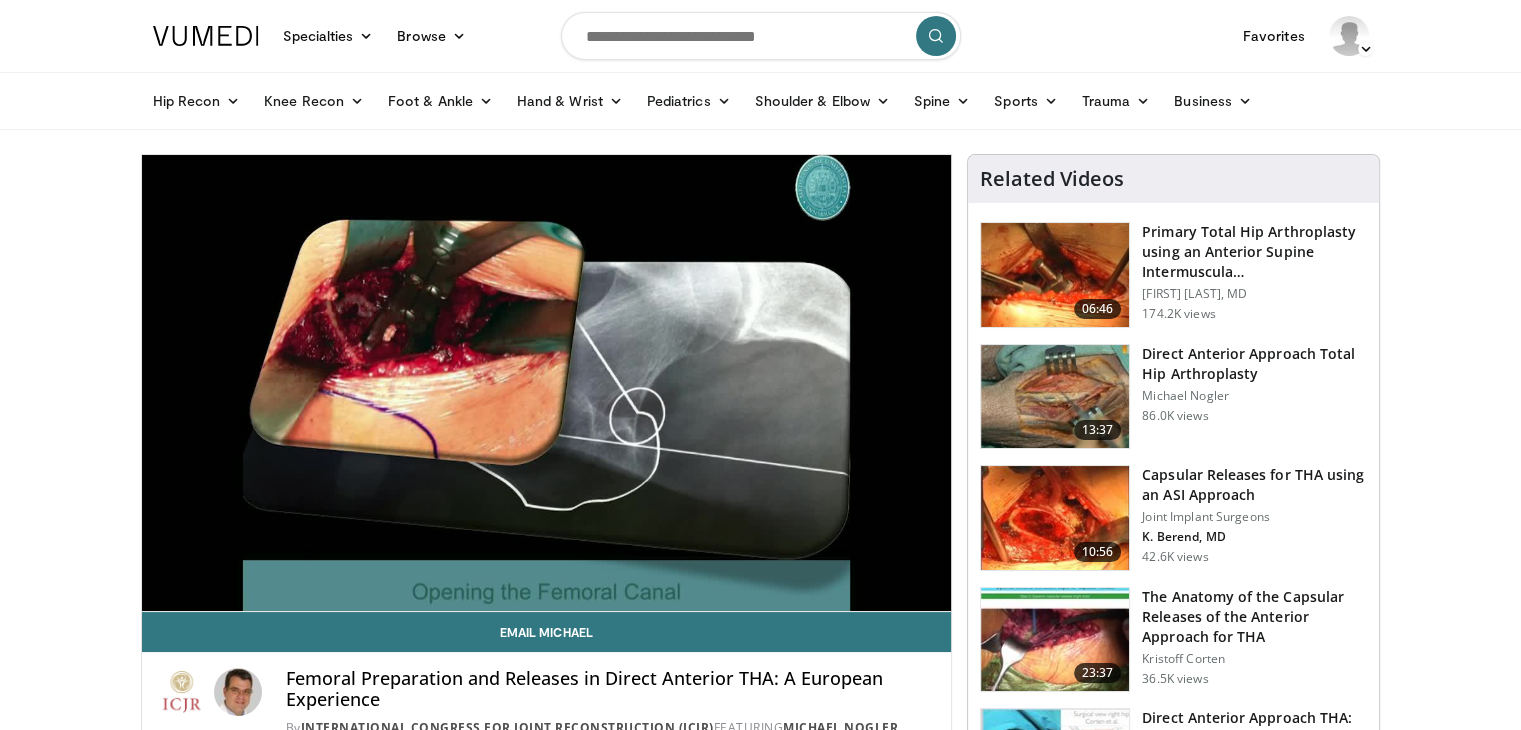 click on "**********" at bounding box center (547, 383) 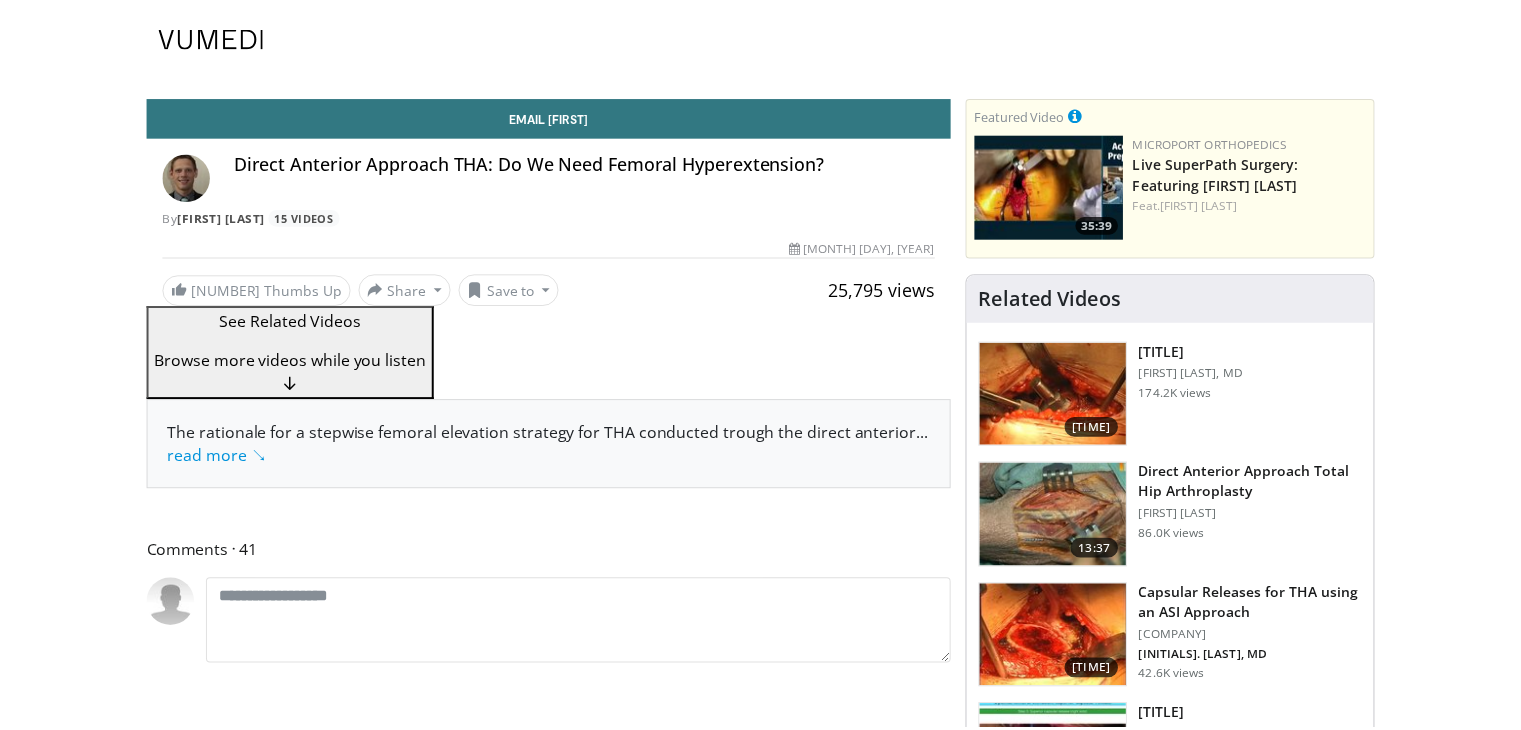 scroll, scrollTop: 0, scrollLeft: 0, axis: both 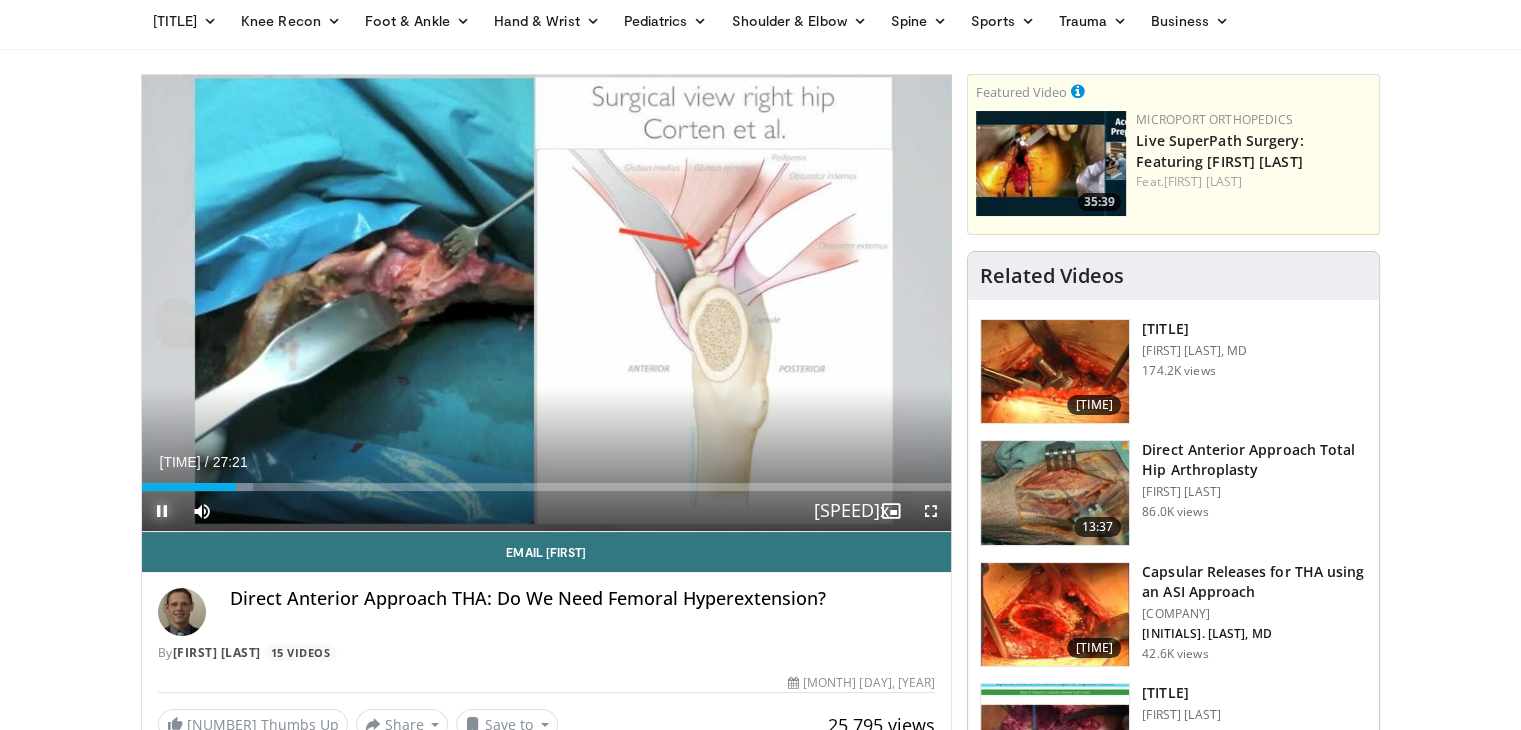 click at bounding box center [162, 511] 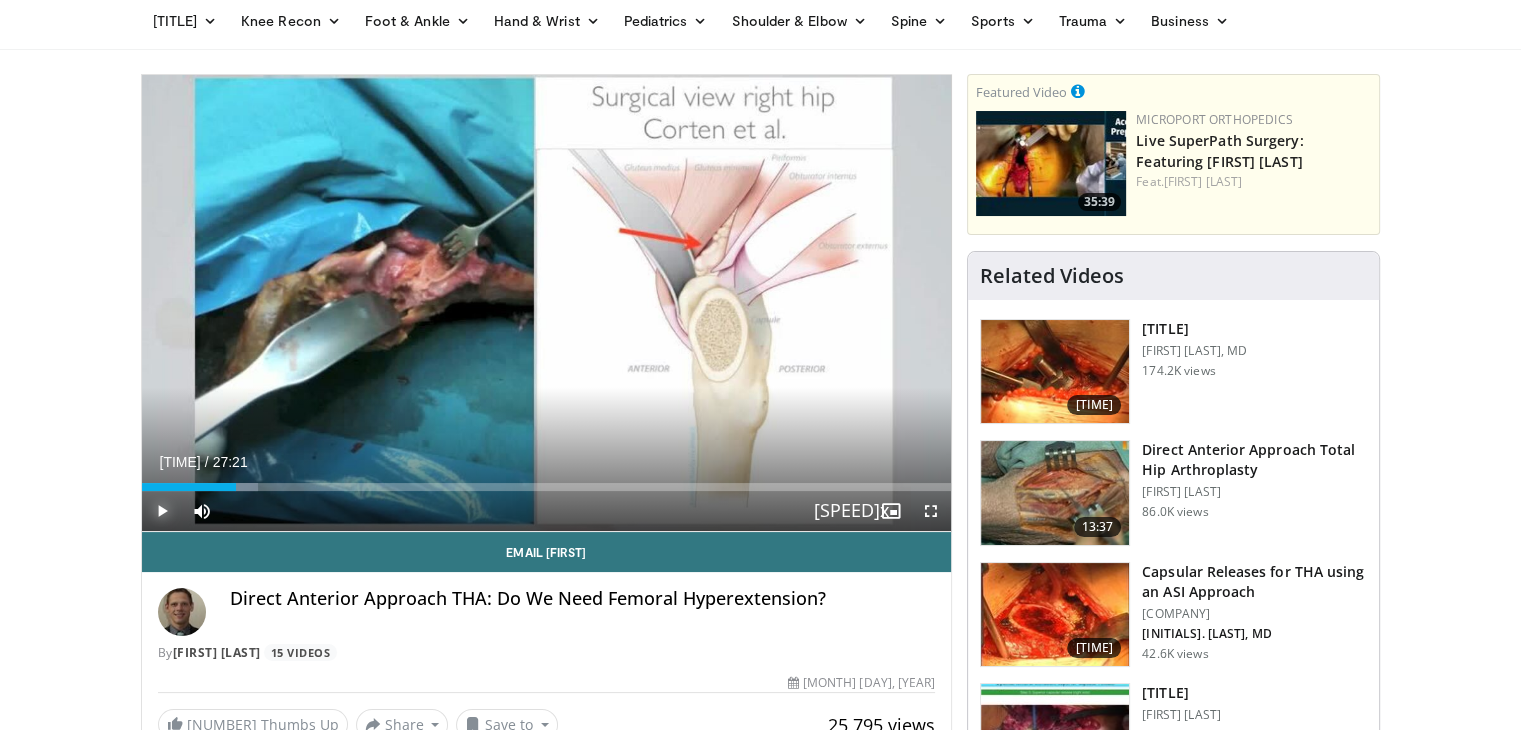 type 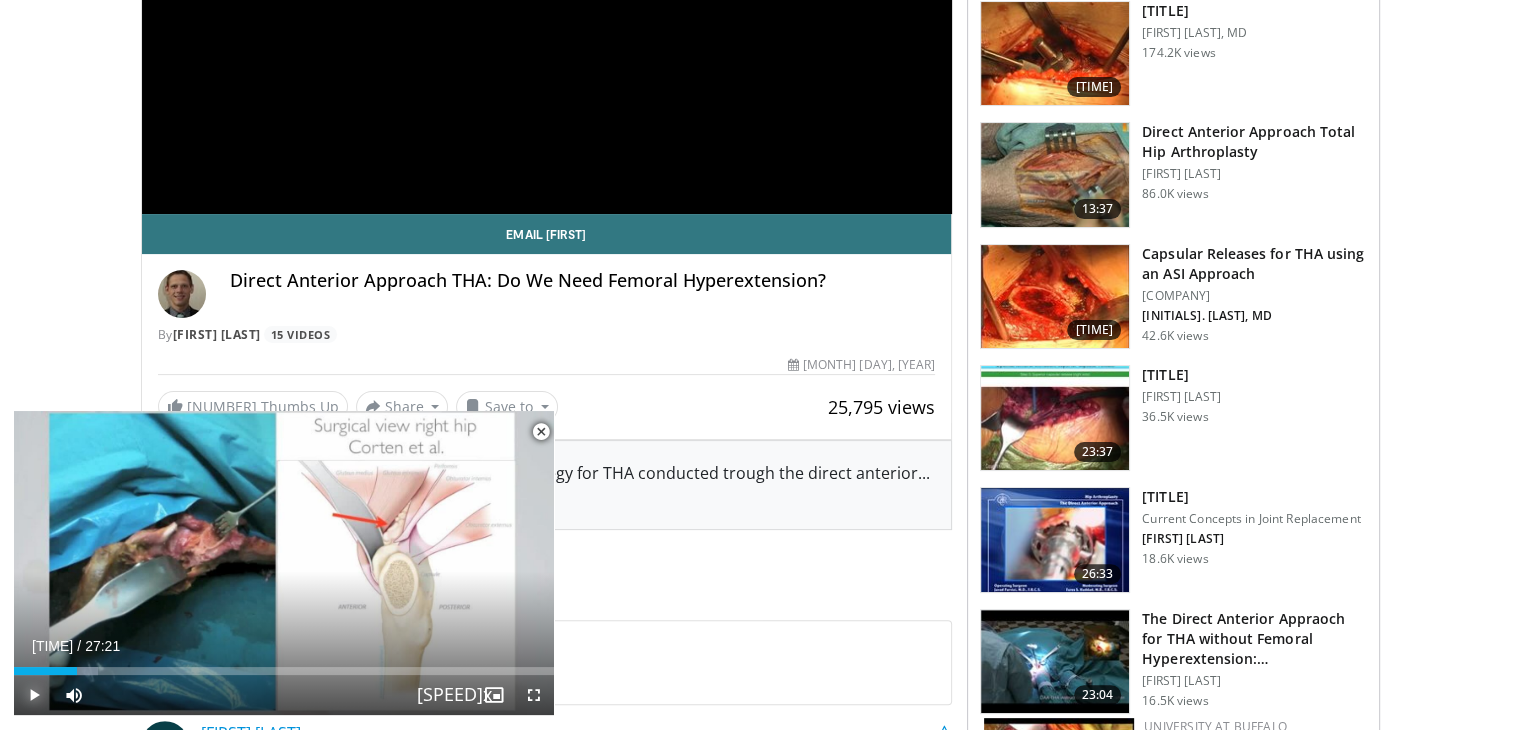 scroll, scrollTop: 400, scrollLeft: 0, axis: vertical 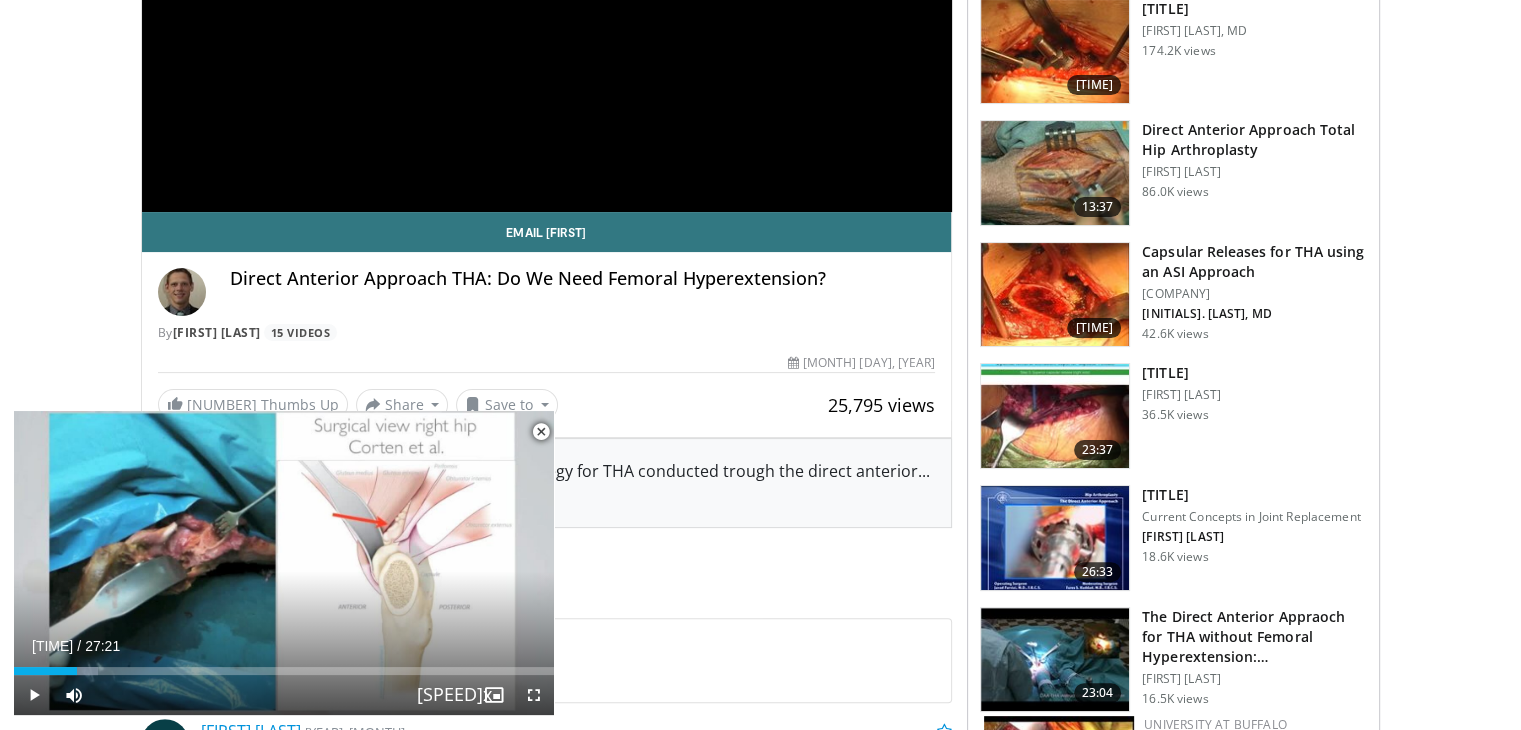 click at bounding box center [1055, 416] 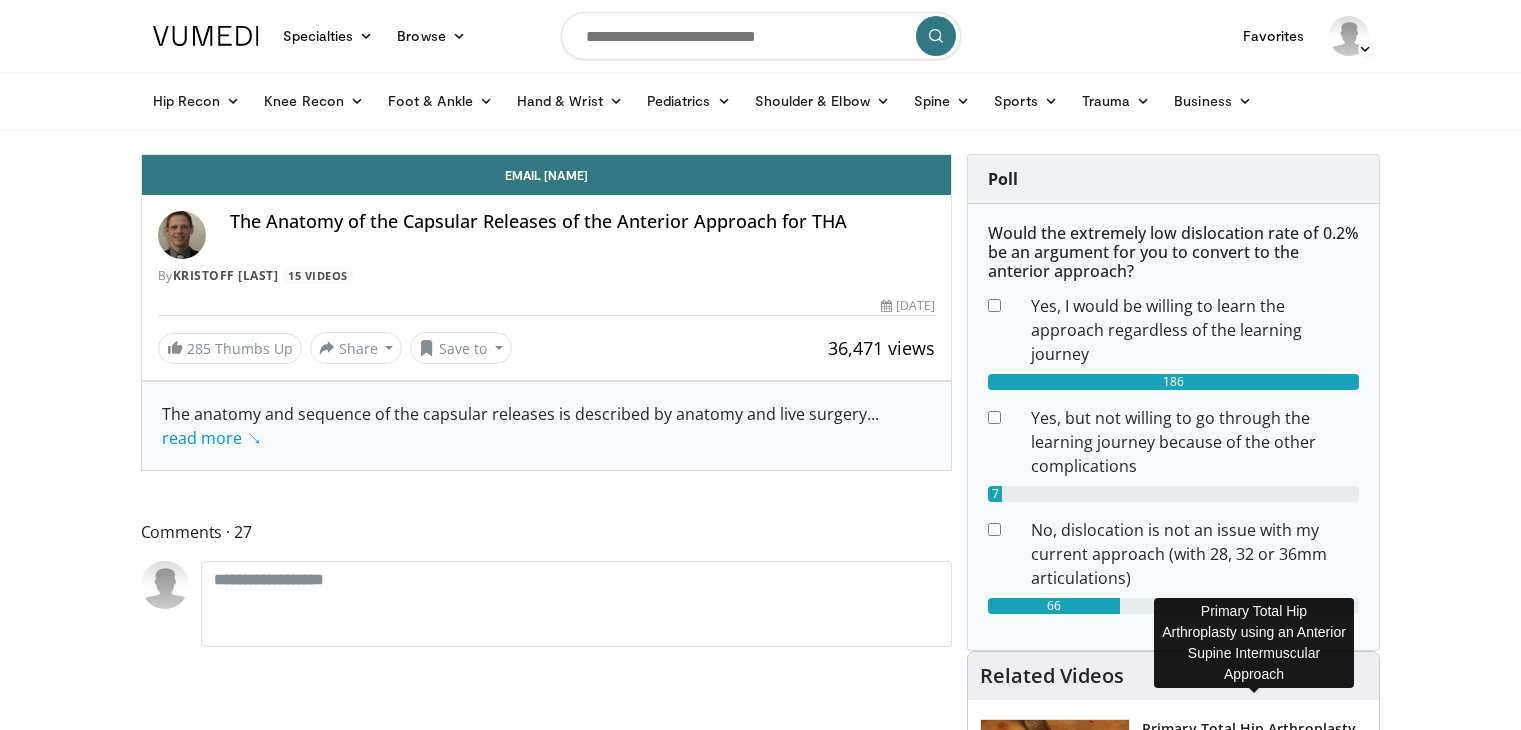 scroll, scrollTop: 0, scrollLeft: 0, axis: both 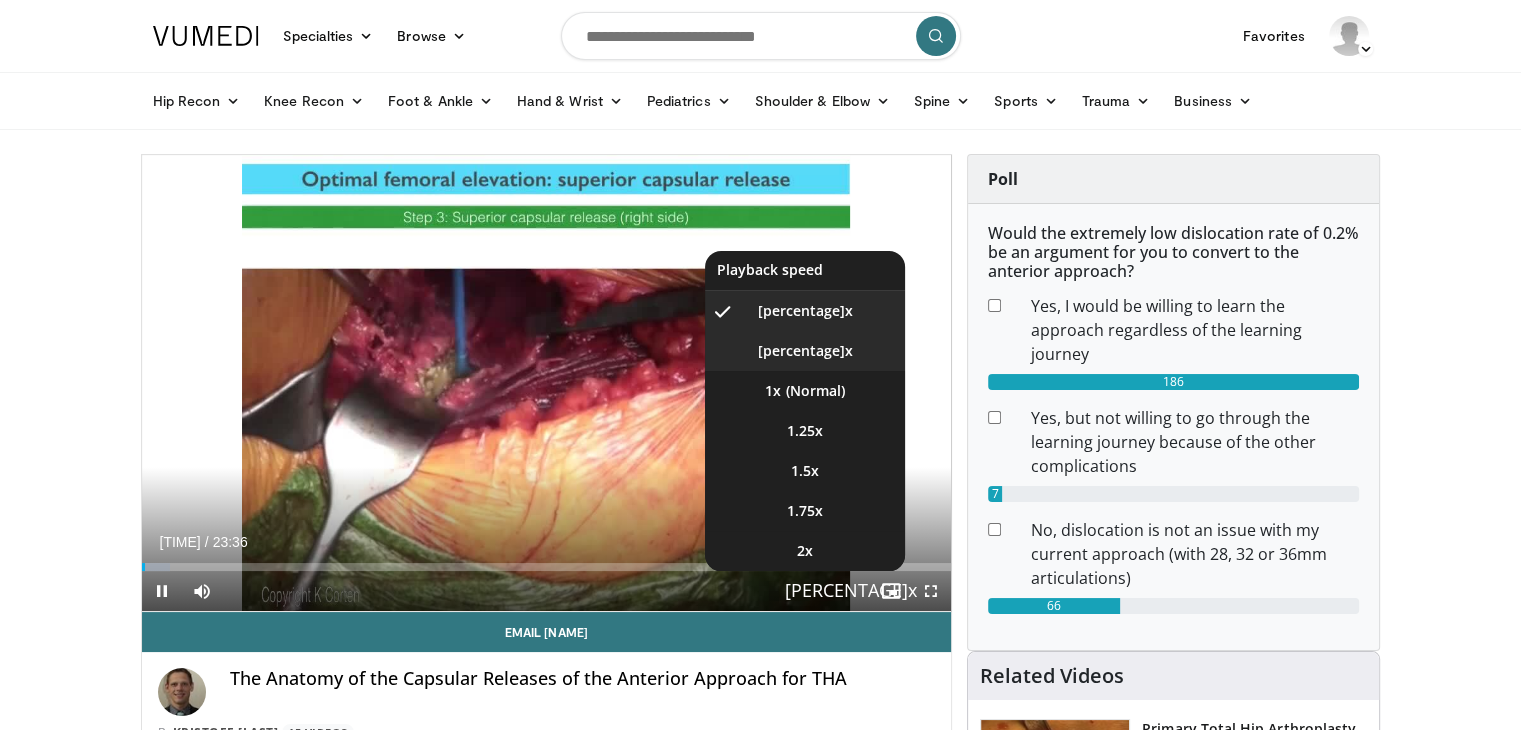 click on "[PERCENTAGE]x" at bounding box center (805, 311) 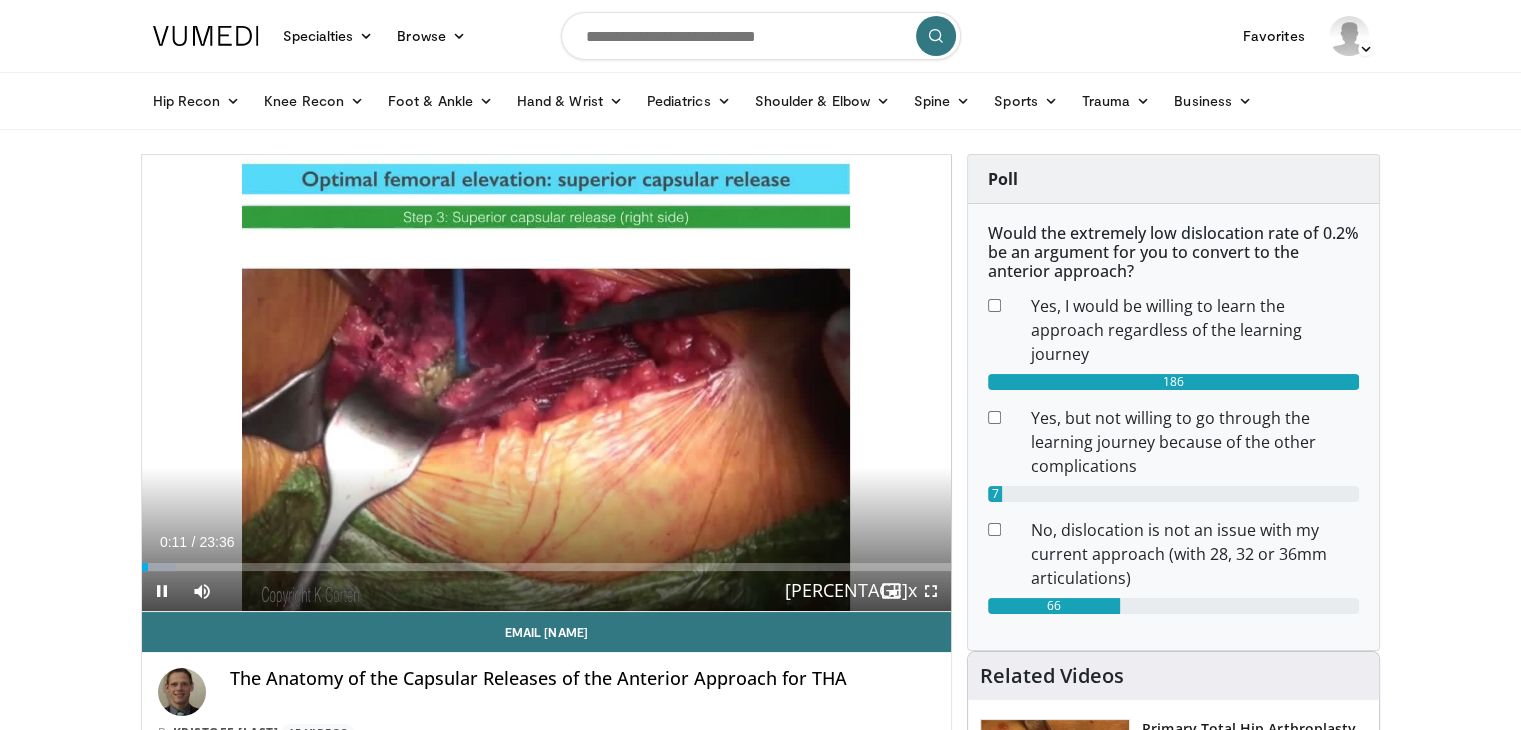 click on "**********" at bounding box center (547, 383) 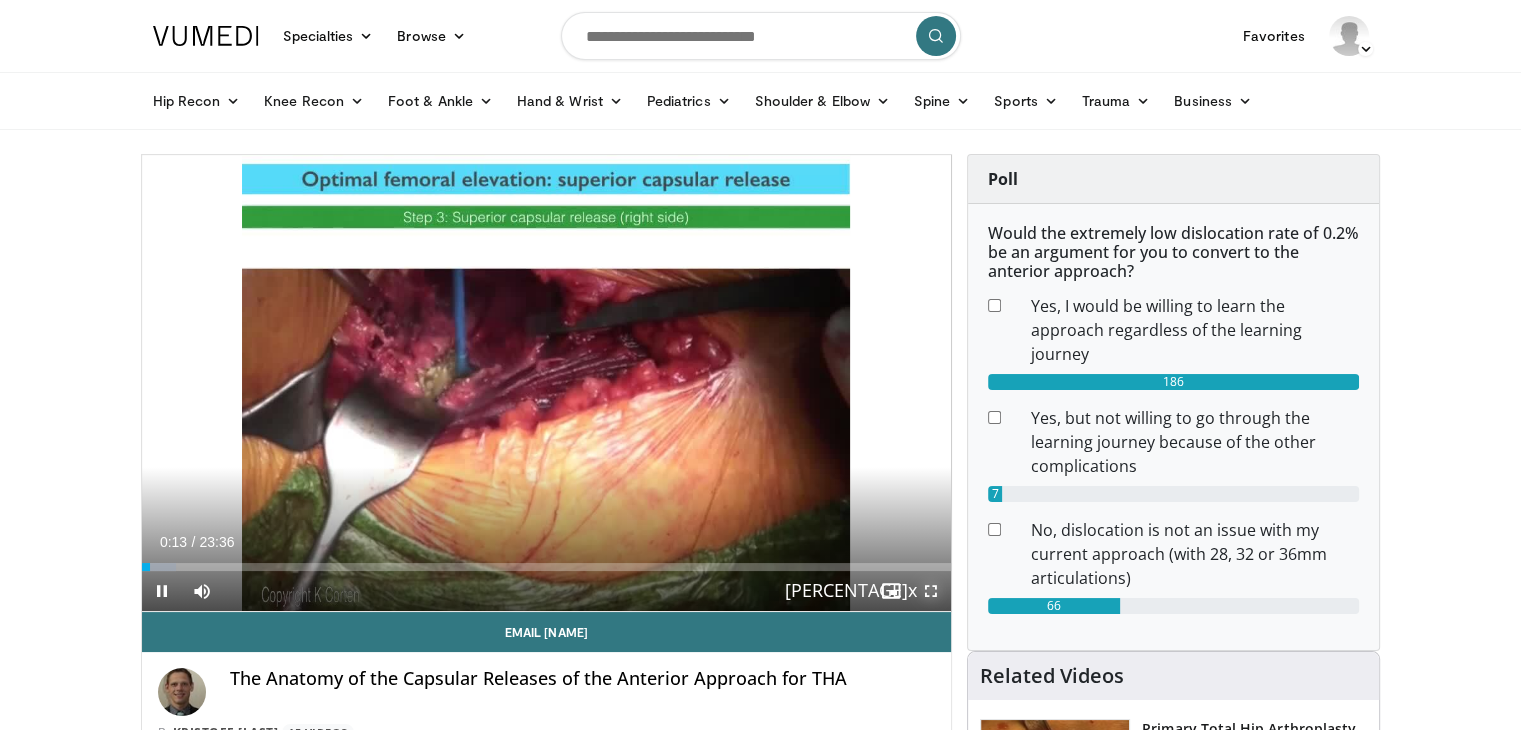 click at bounding box center (931, 591) 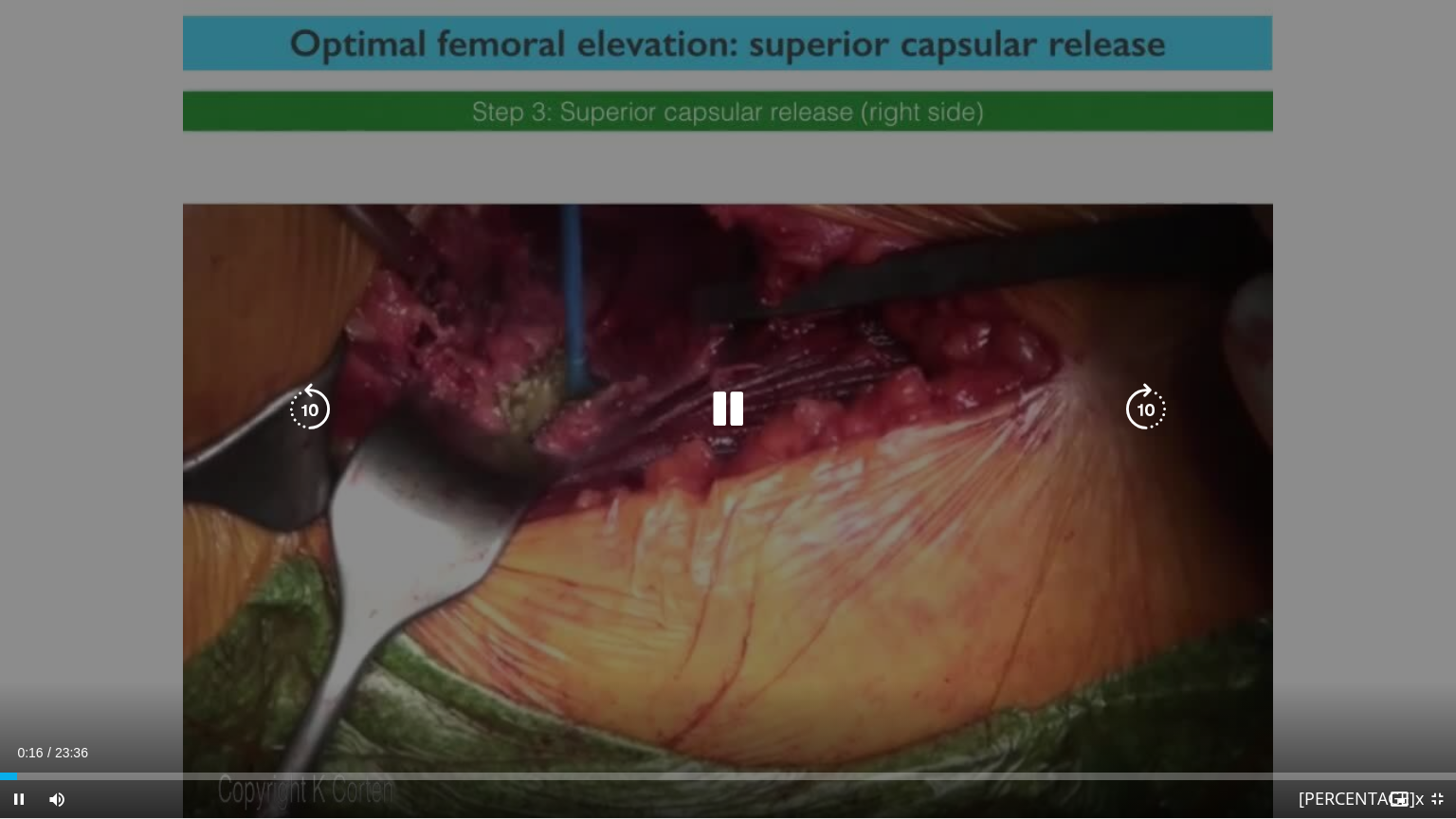 click on "[TIME]
Tap to unmute" at bounding box center (728, 409) 